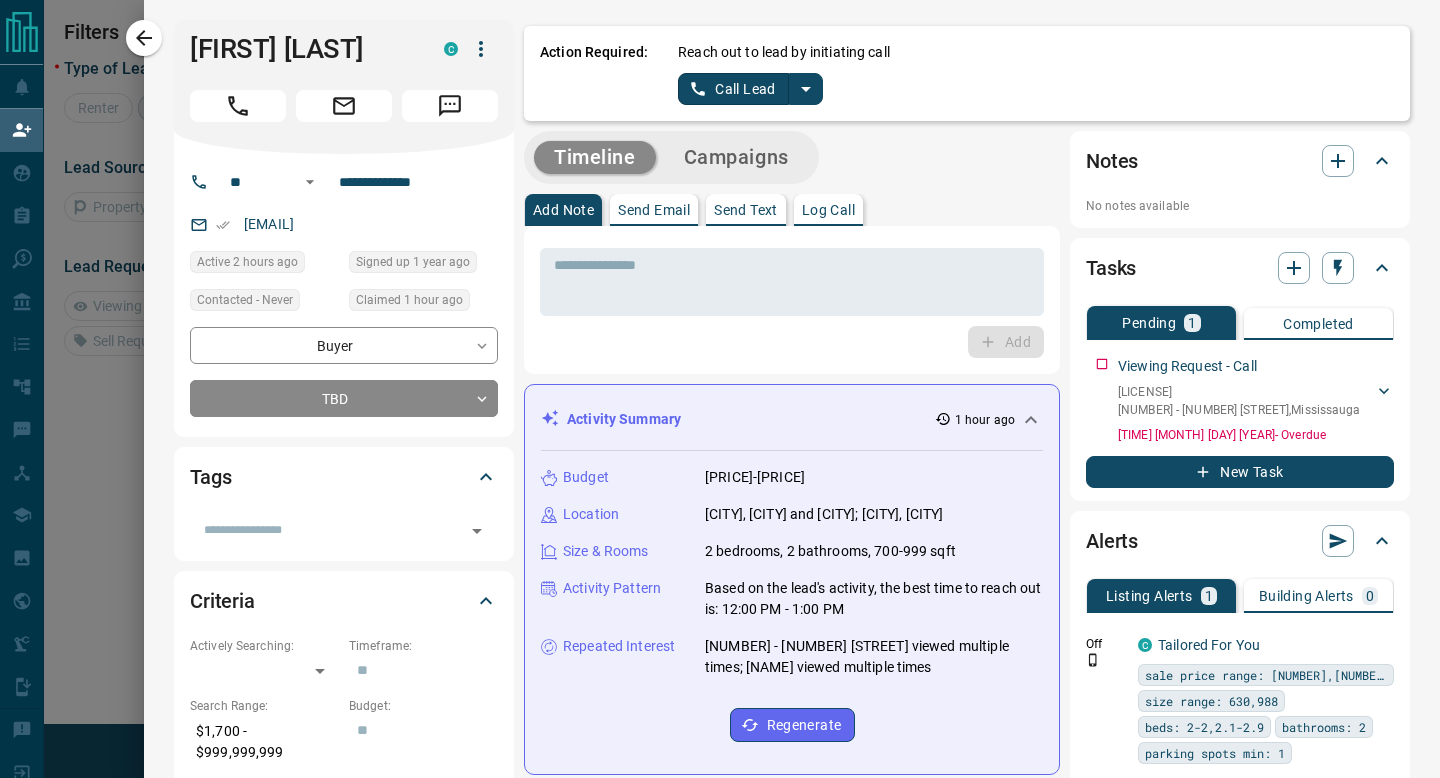 scroll, scrollTop: 0, scrollLeft: 0, axis: both 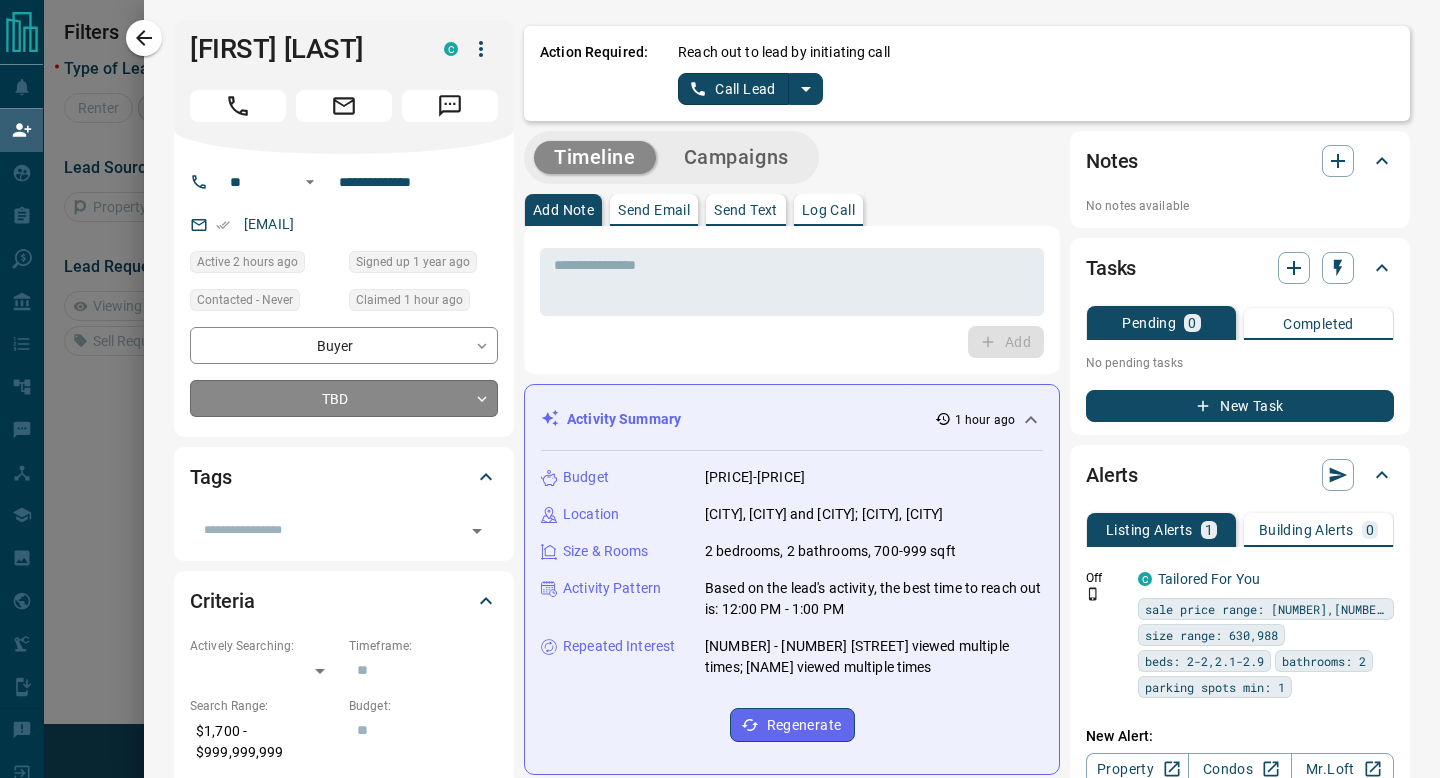 click on "**********" at bounding box center [720, 331] 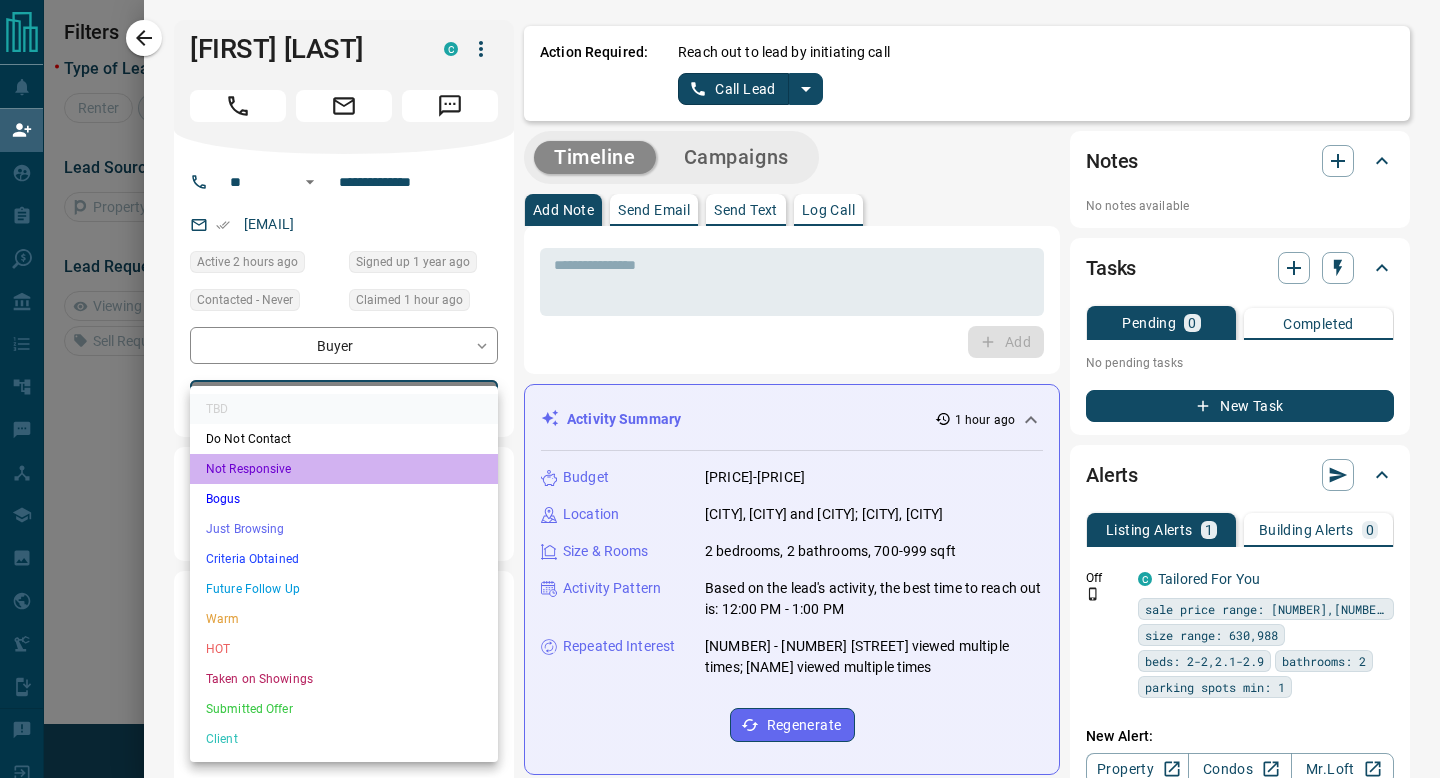 click on "Not Responsive" at bounding box center [344, 469] 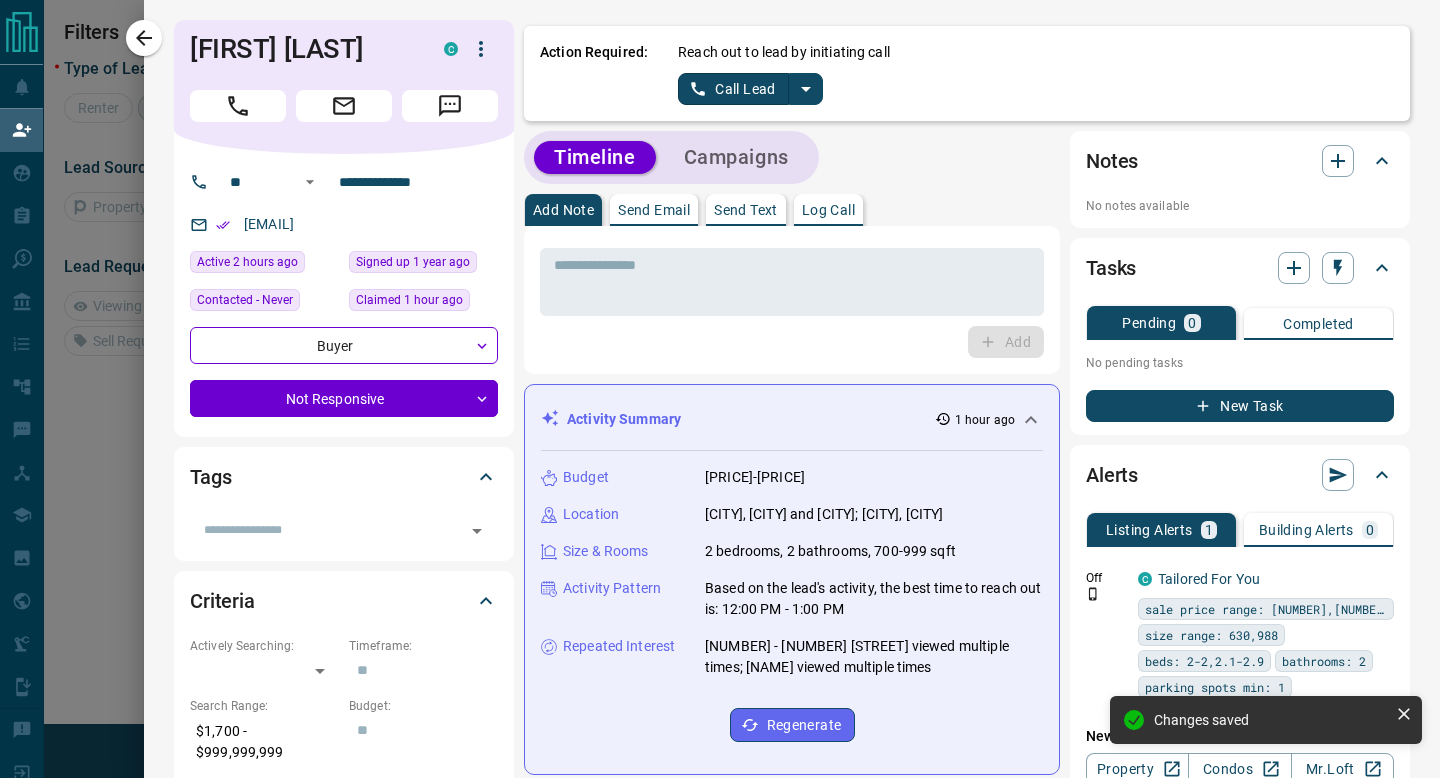 click on "Log Call" at bounding box center (828, 210) 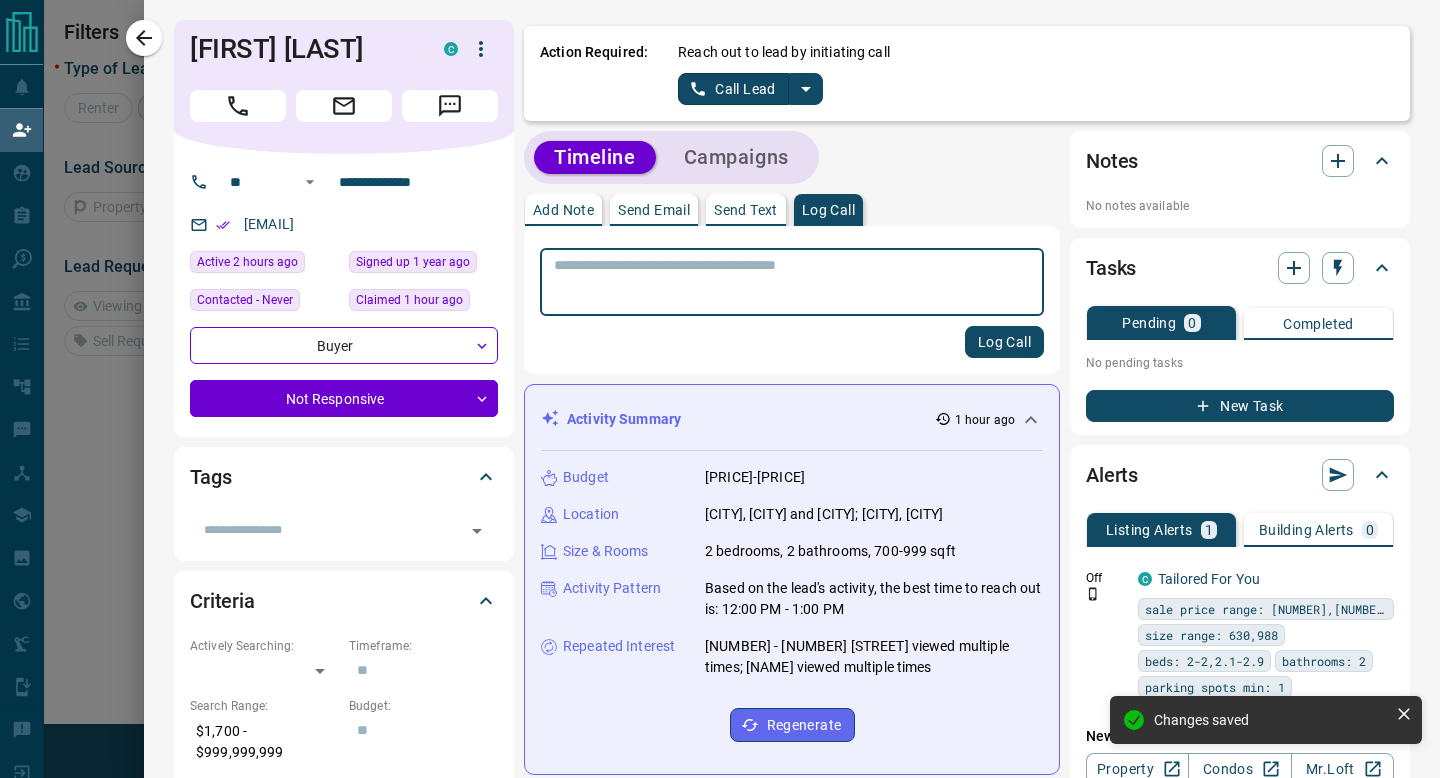 click at bounding box center (792, 282) 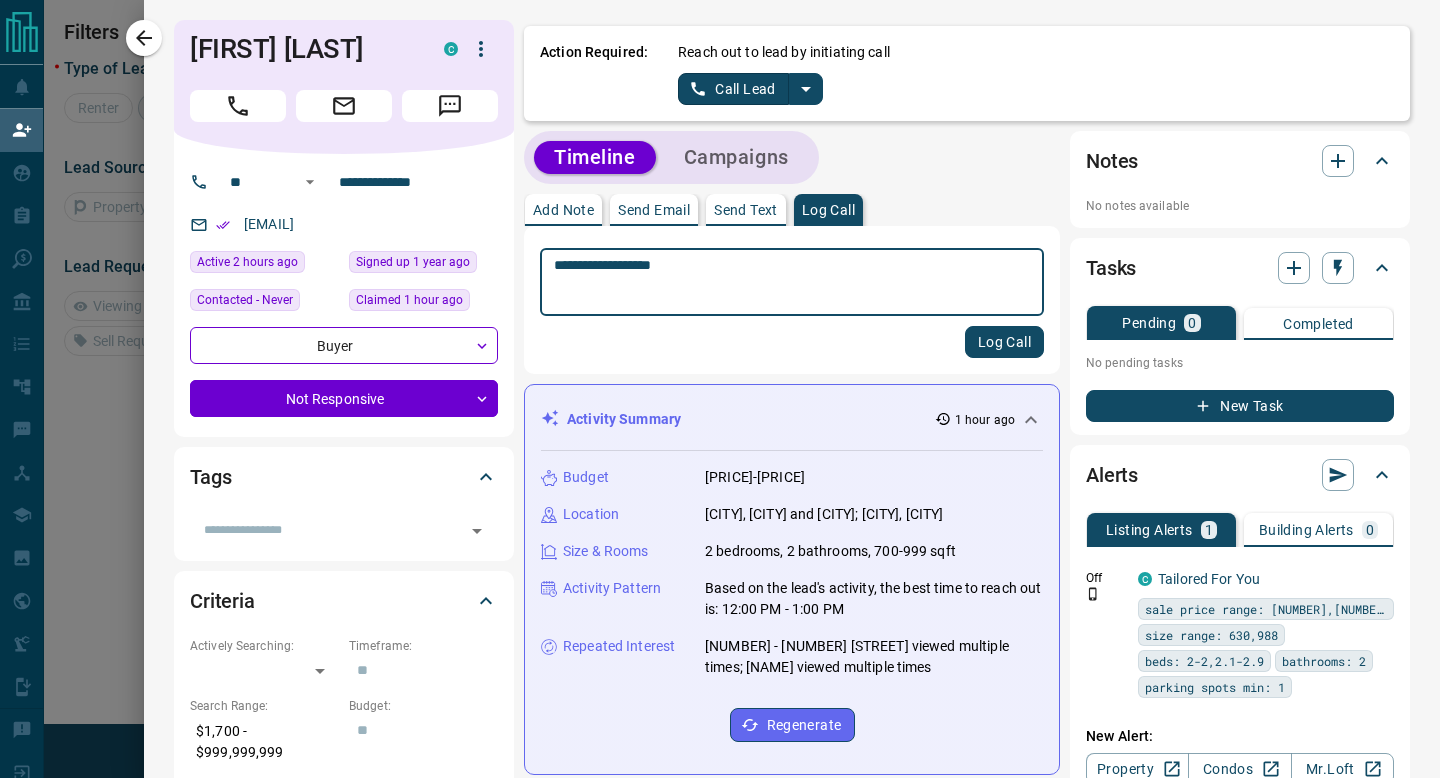 type on "**********" 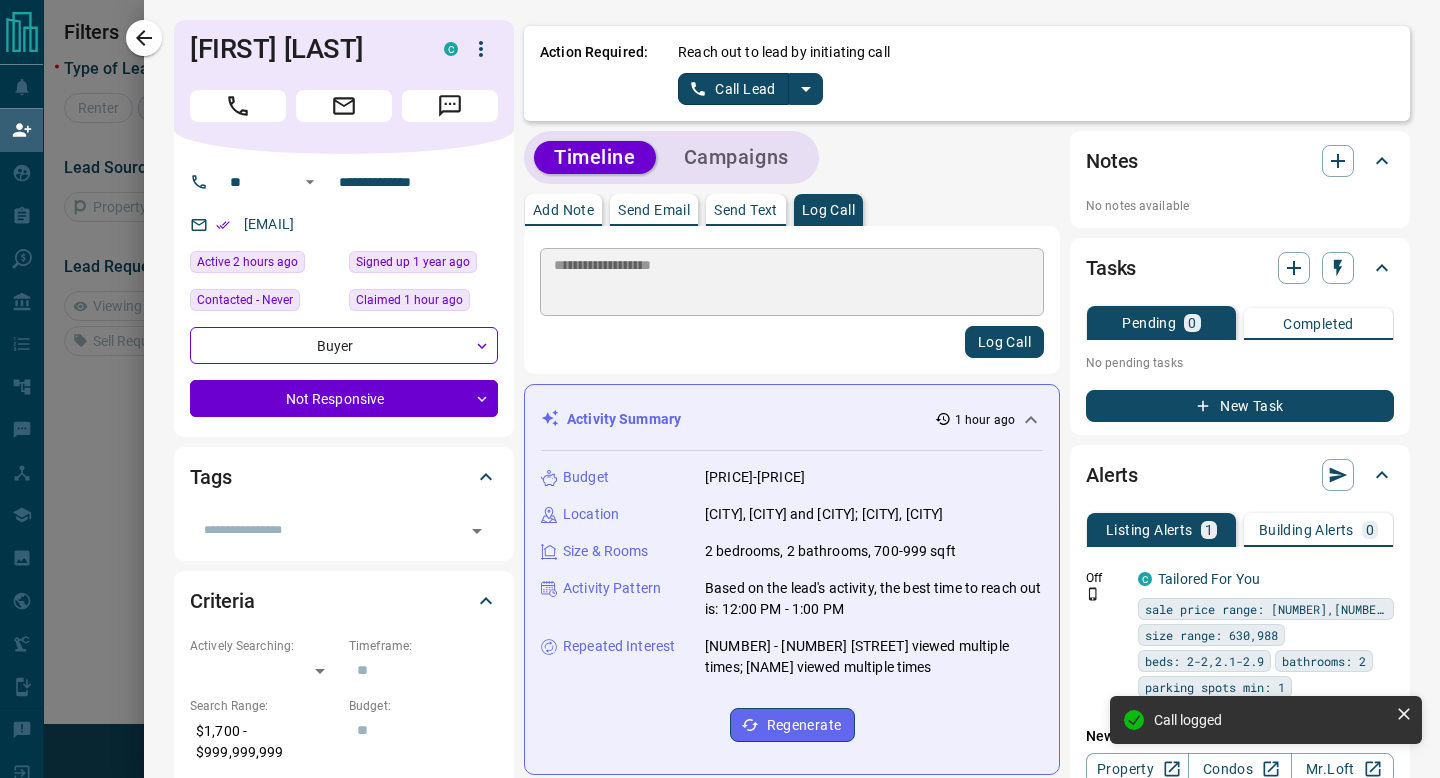 type 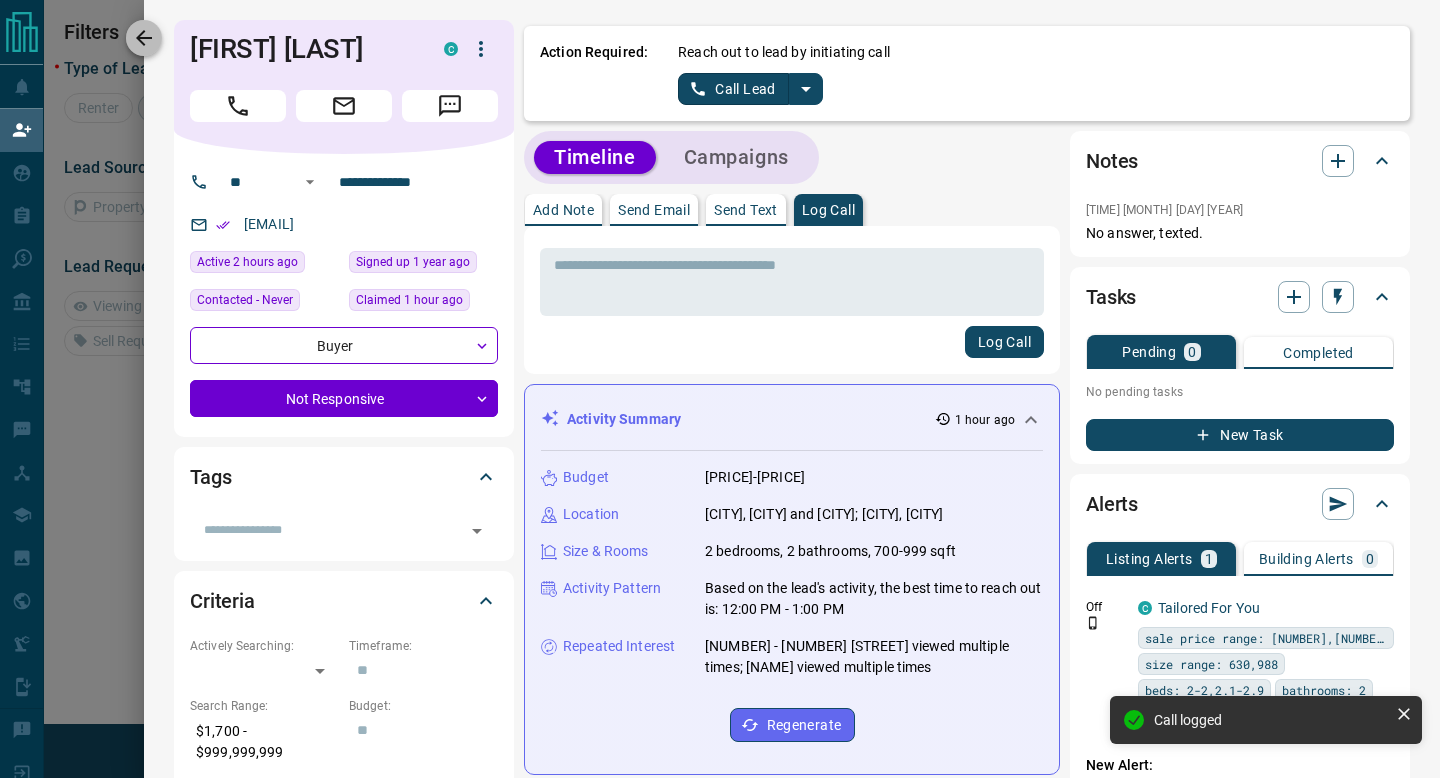 click at bounding box center [144, 38] 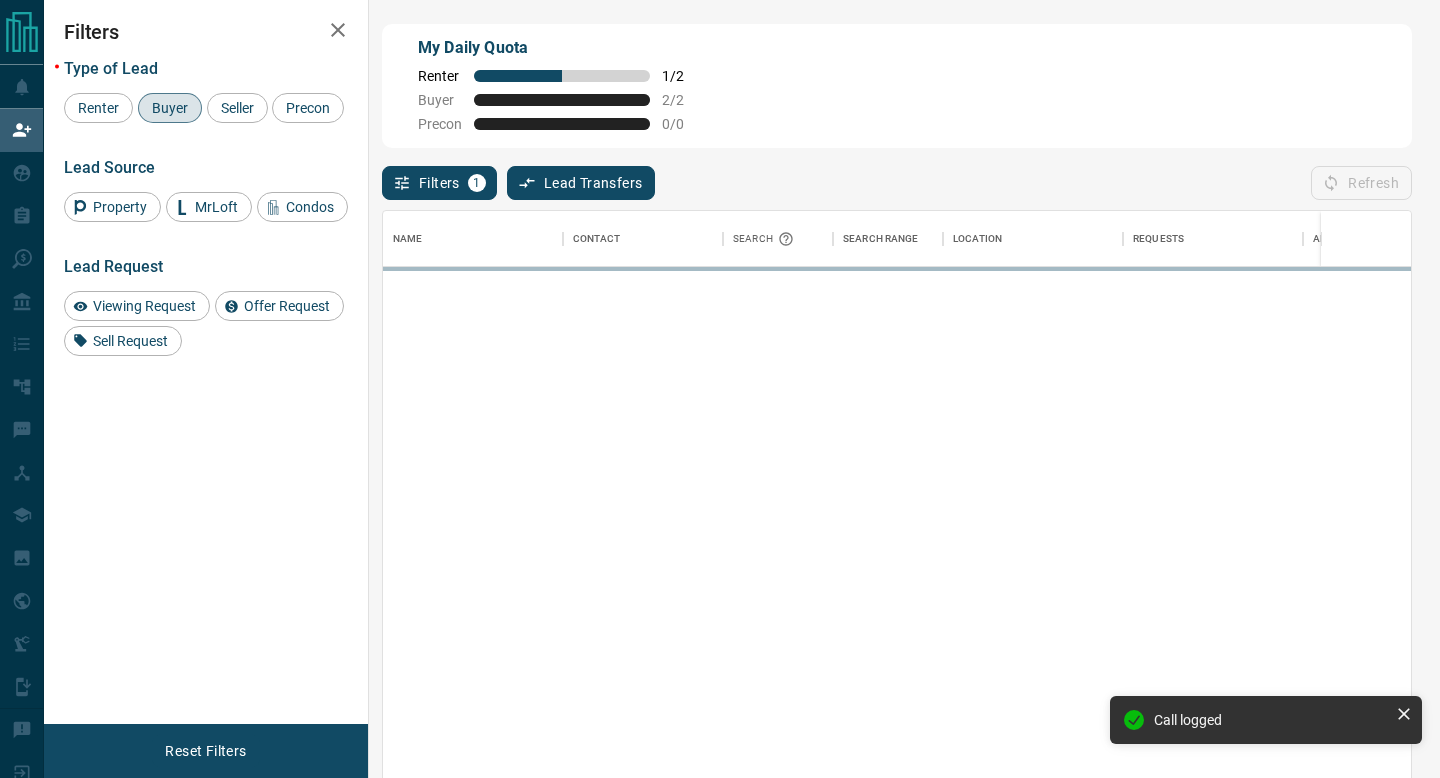 scroll, scrollTop: 0, scrollLeft: 1, axis: horizontal 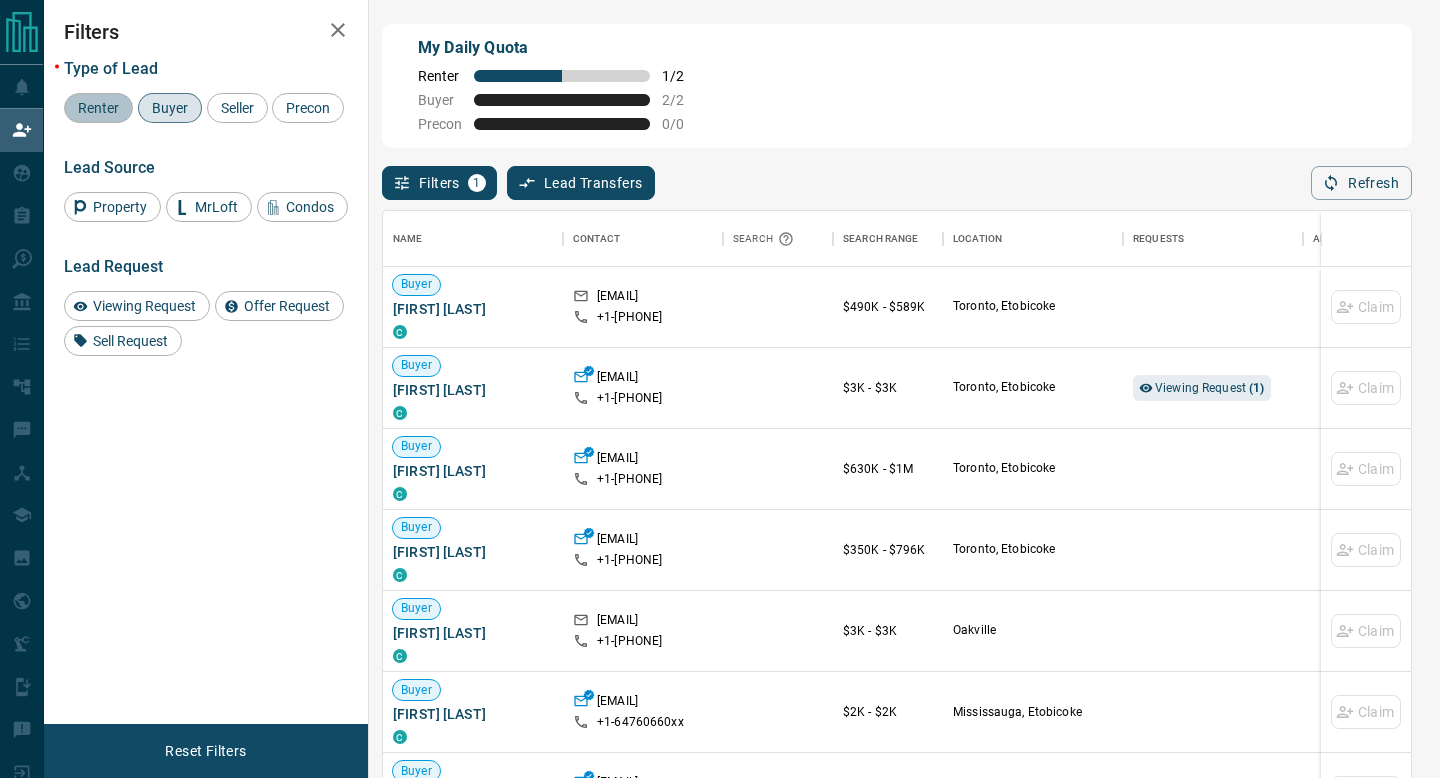 click on "Renter" at bounding box center (98, 108) 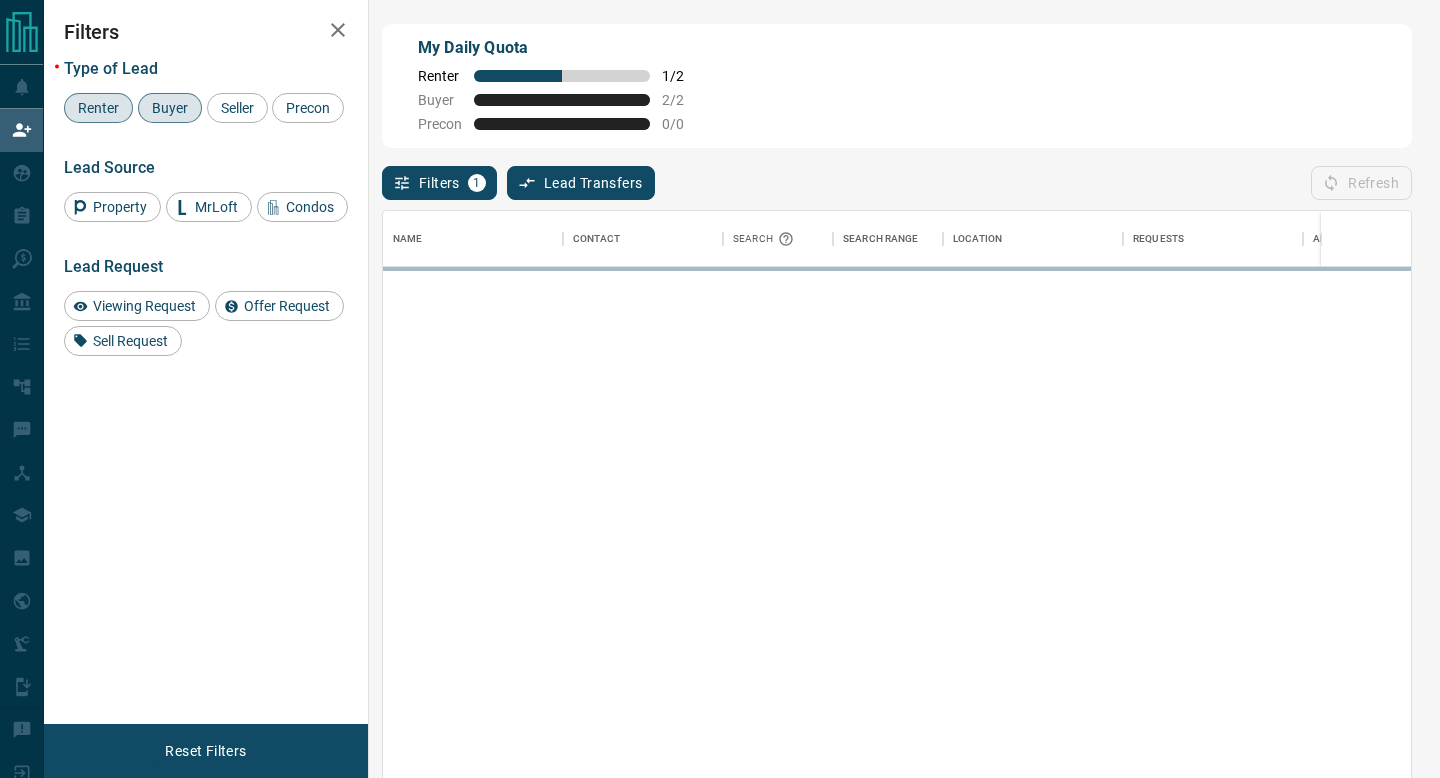 click on "Buyer" at bounding box center (170, 108) 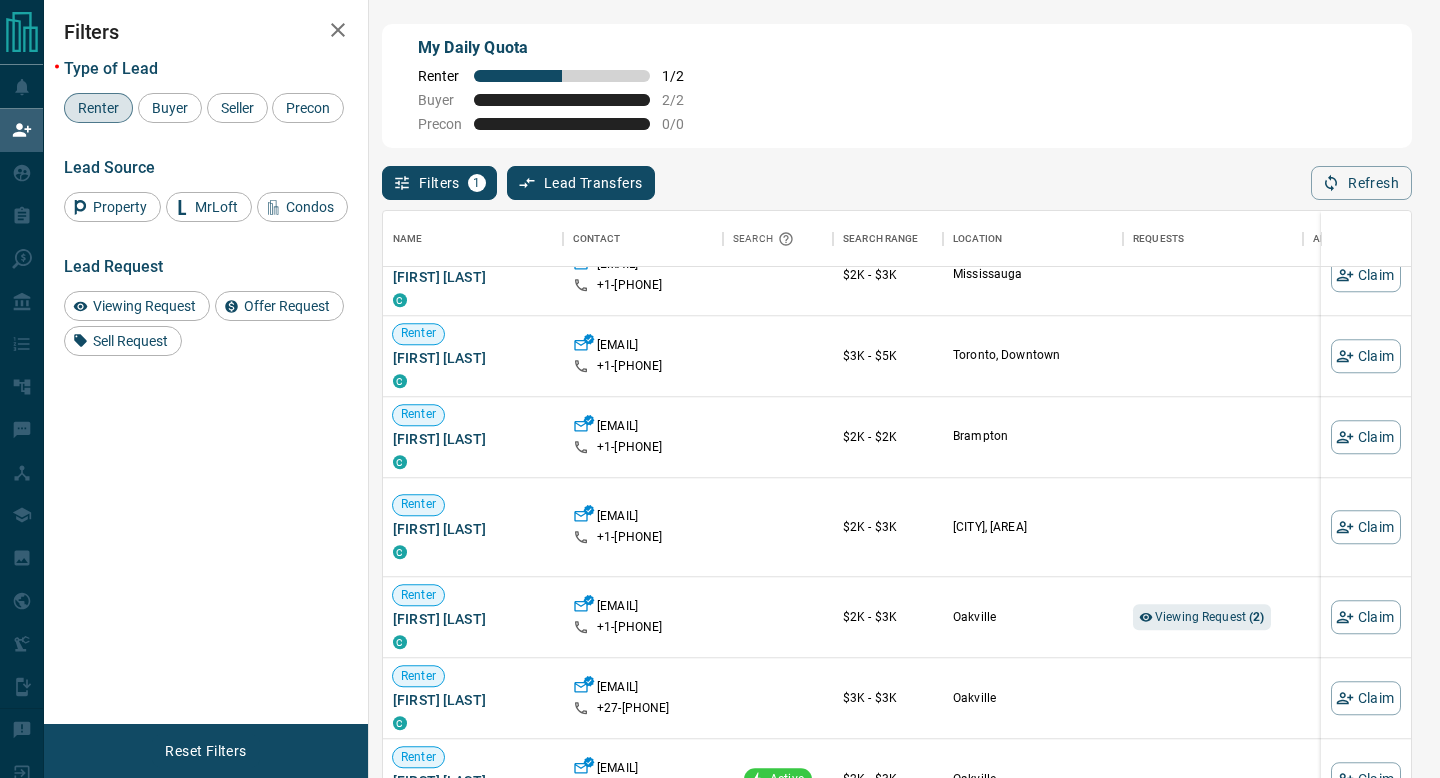 scroll, scrollTop: 1640, scrollLeft: 0, axis: vertical 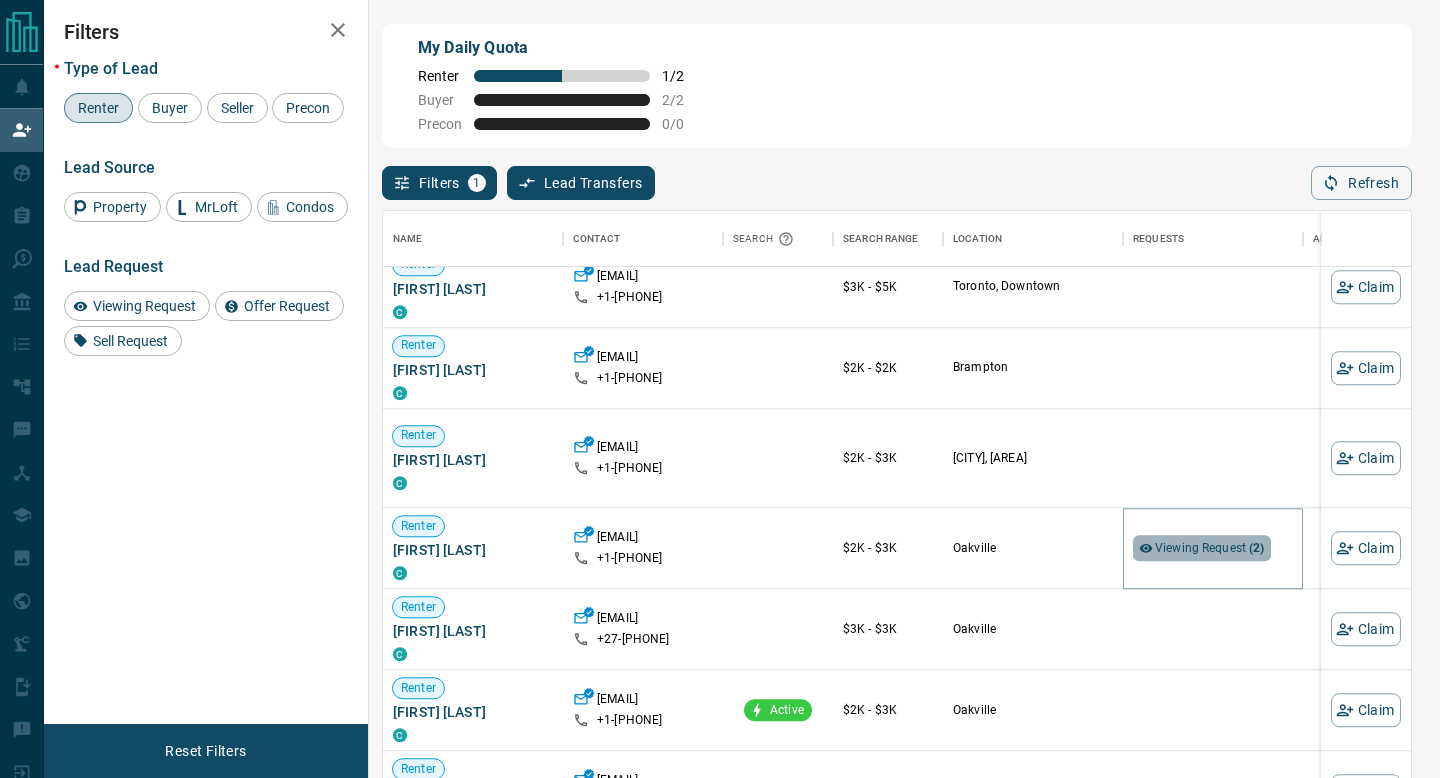 click on "Viewing Request   ( 2 )" at bounding box center [1210, 548] 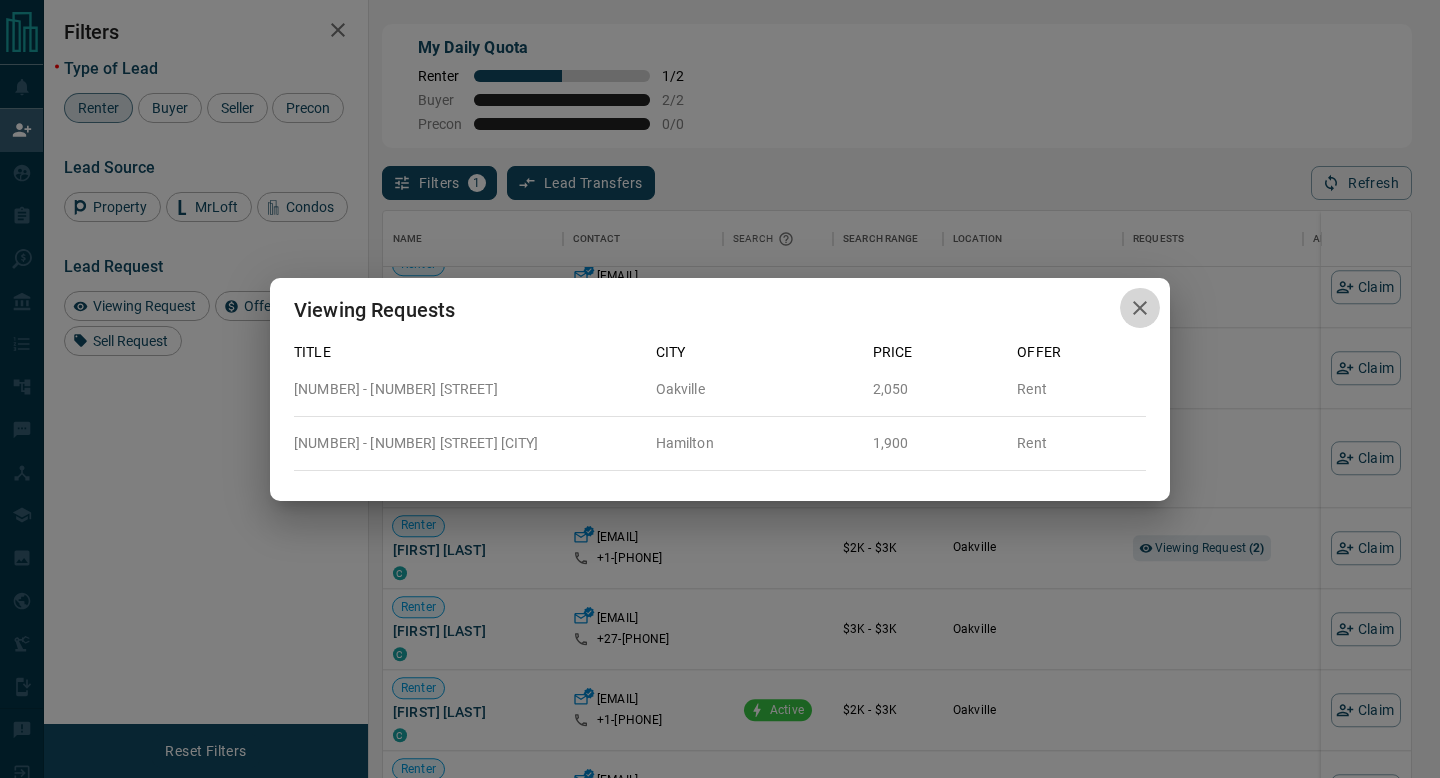 click 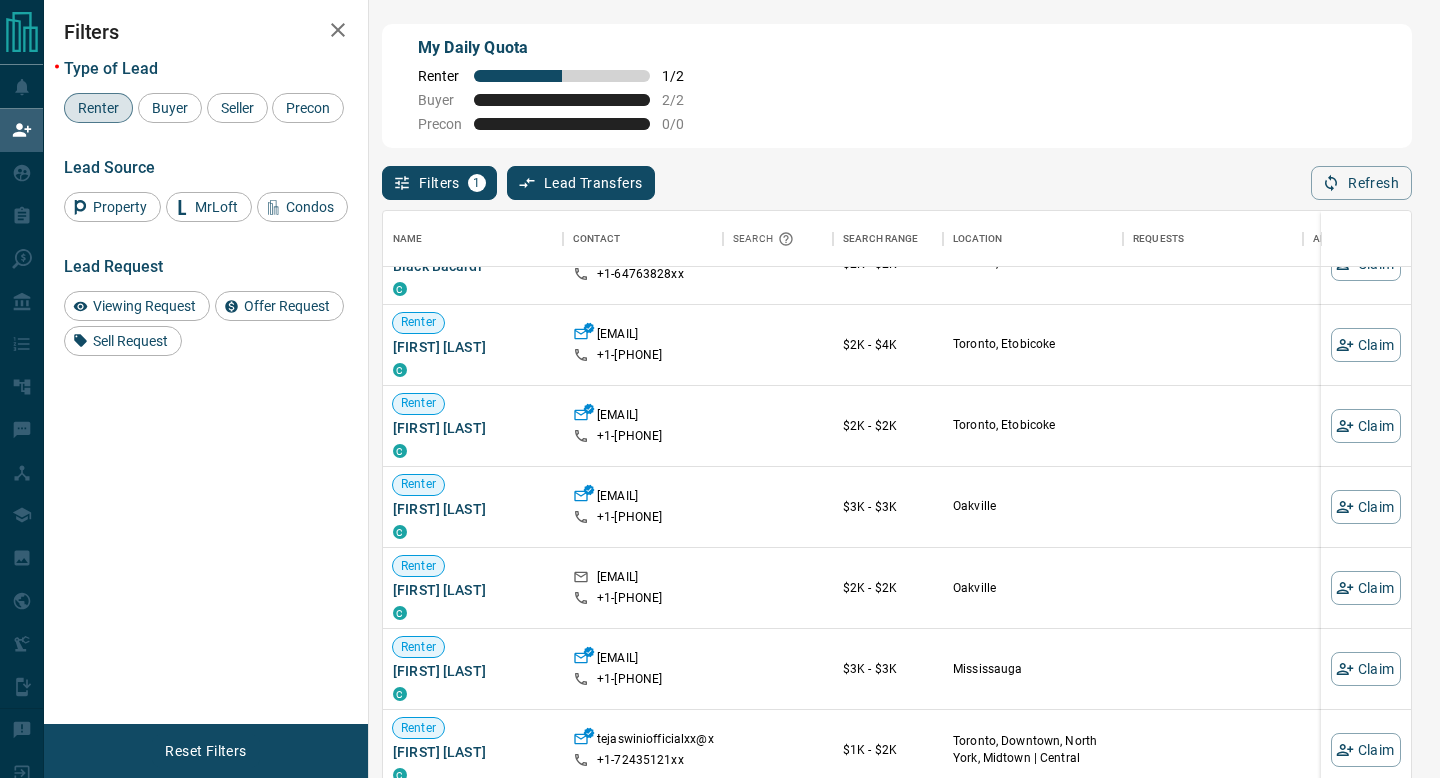 scroll, scrollTop: 0, scrollLeft: 0, axis: both 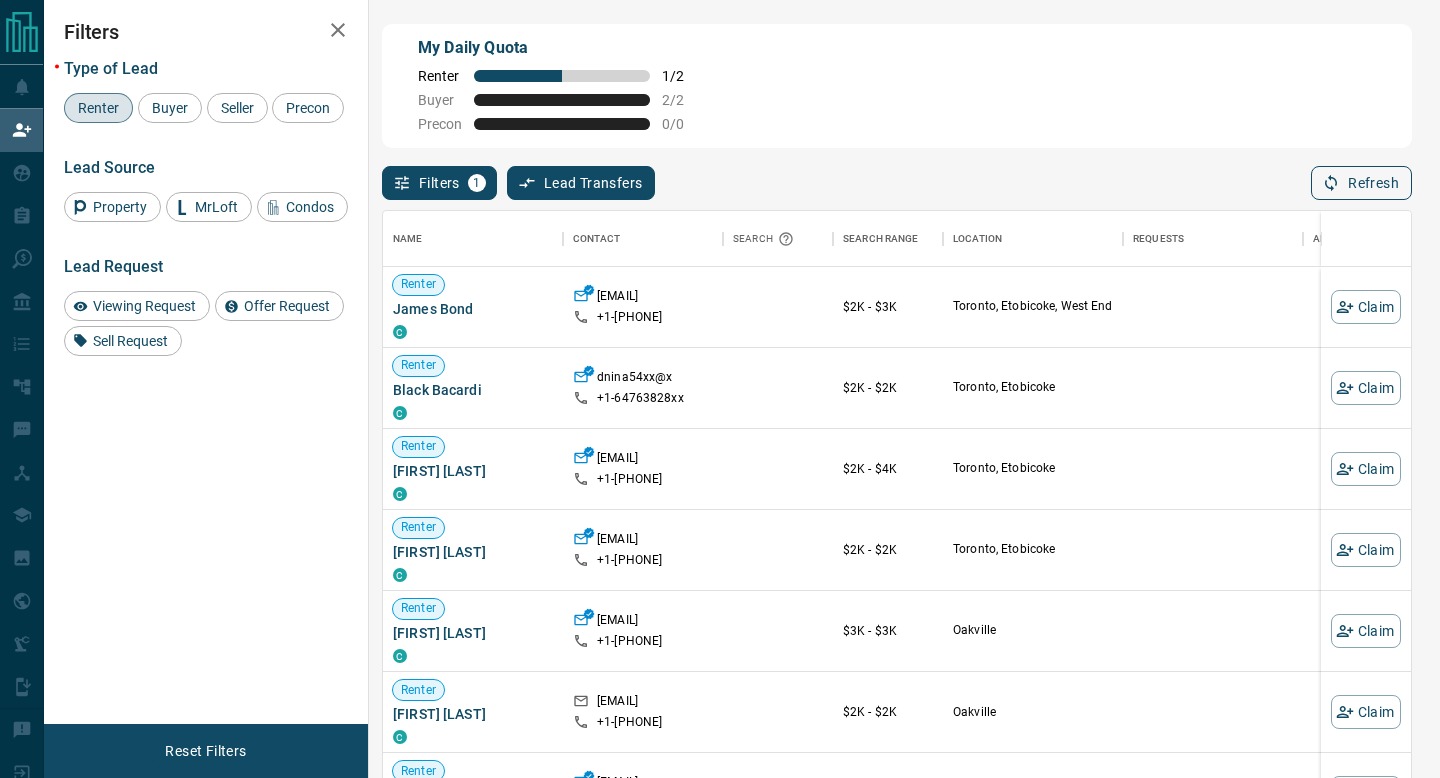 click on "Refresh" at bounding box center [1361, 183] 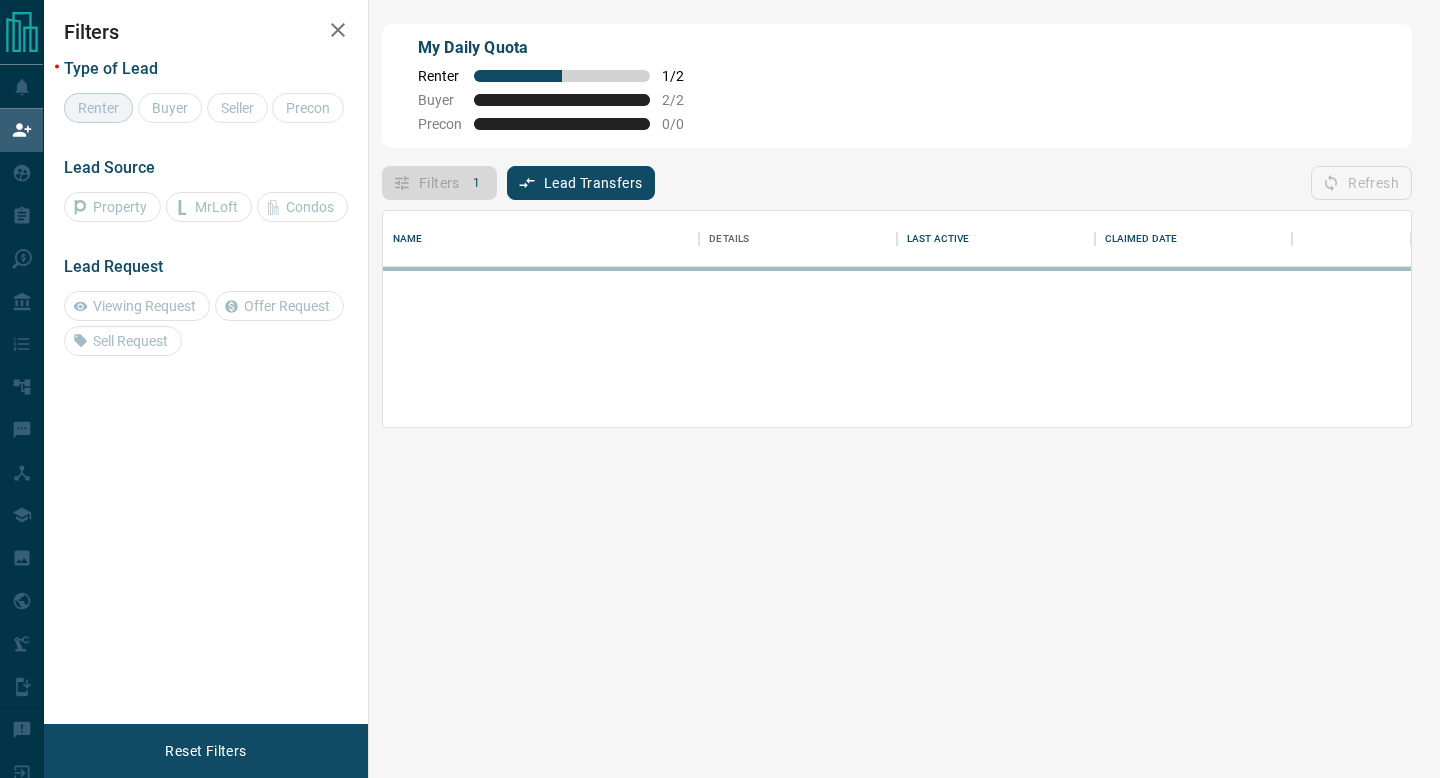 scroll, scrollTop: 0, scrollLeft: 0, axis: both 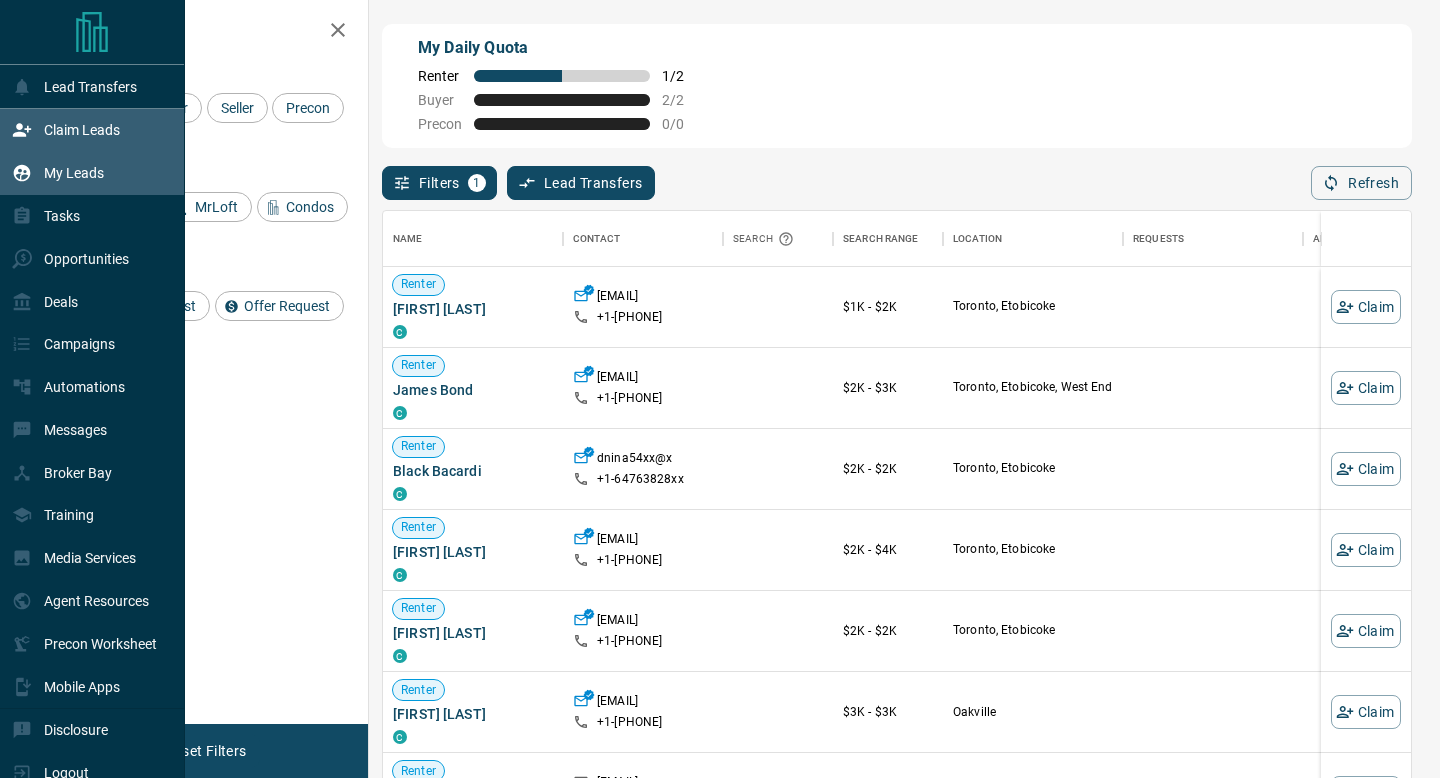 click on "My Leads" at bounding box center [58, 173] 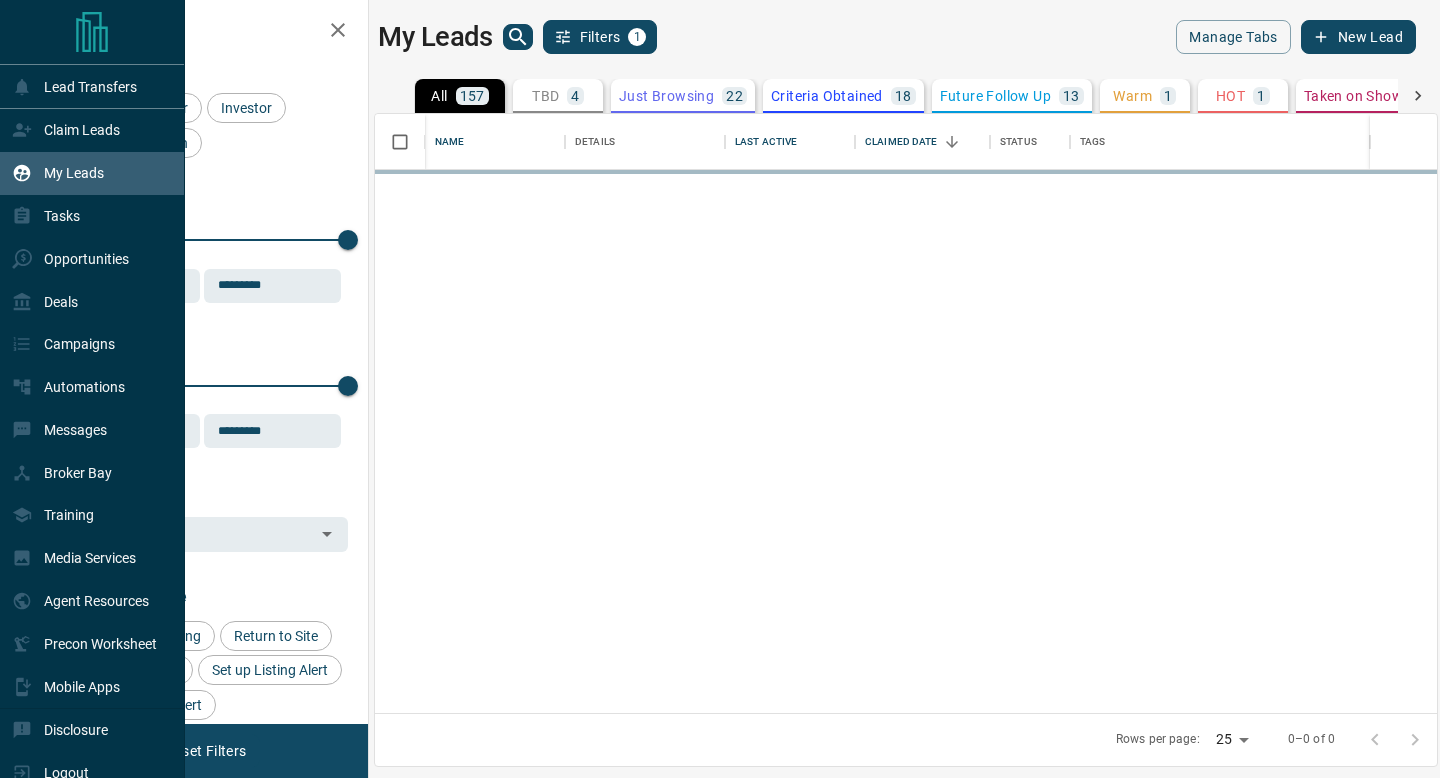 scroll, scrollTop: 1, scrollLeft: 1, axis: both 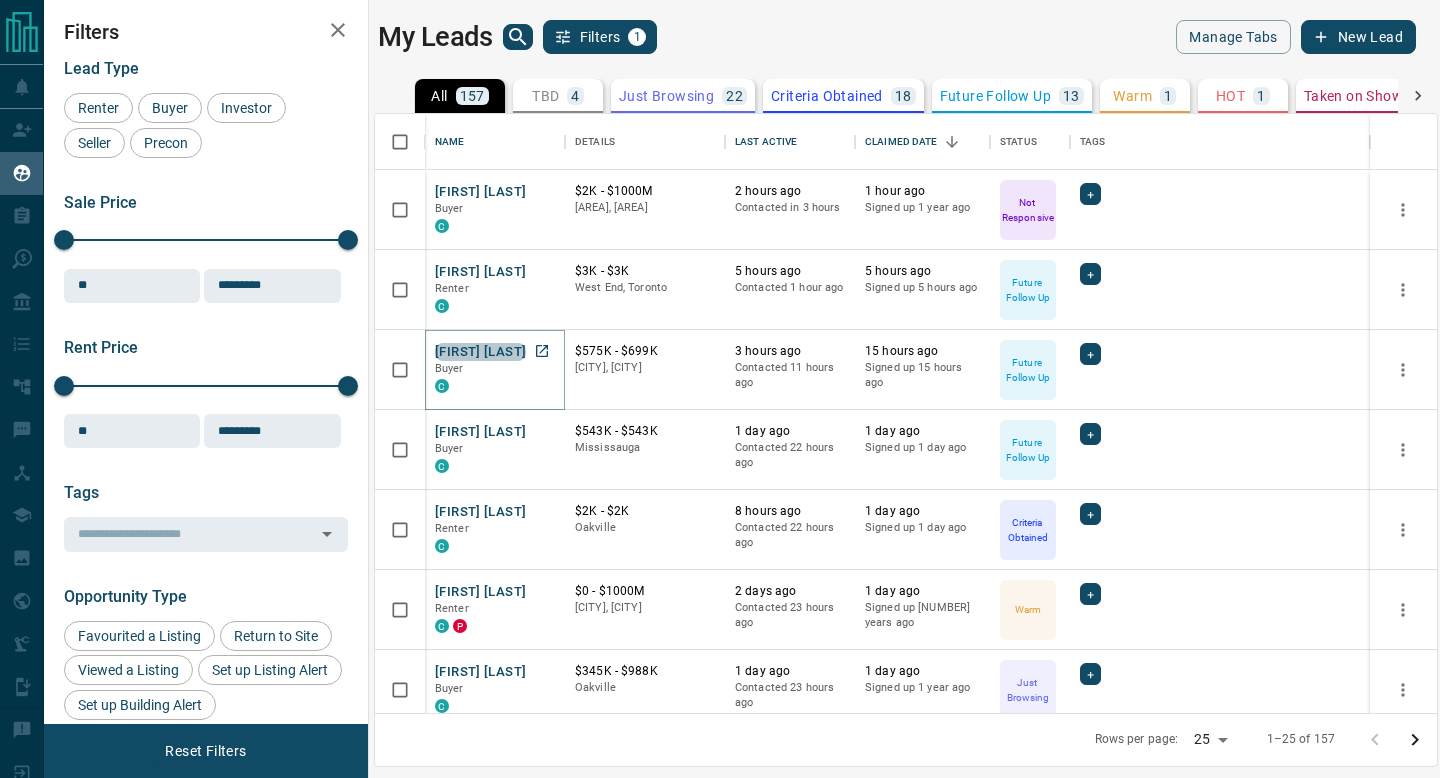 click on "[FIRST] [LAST]" at bounding box center (480, 352) 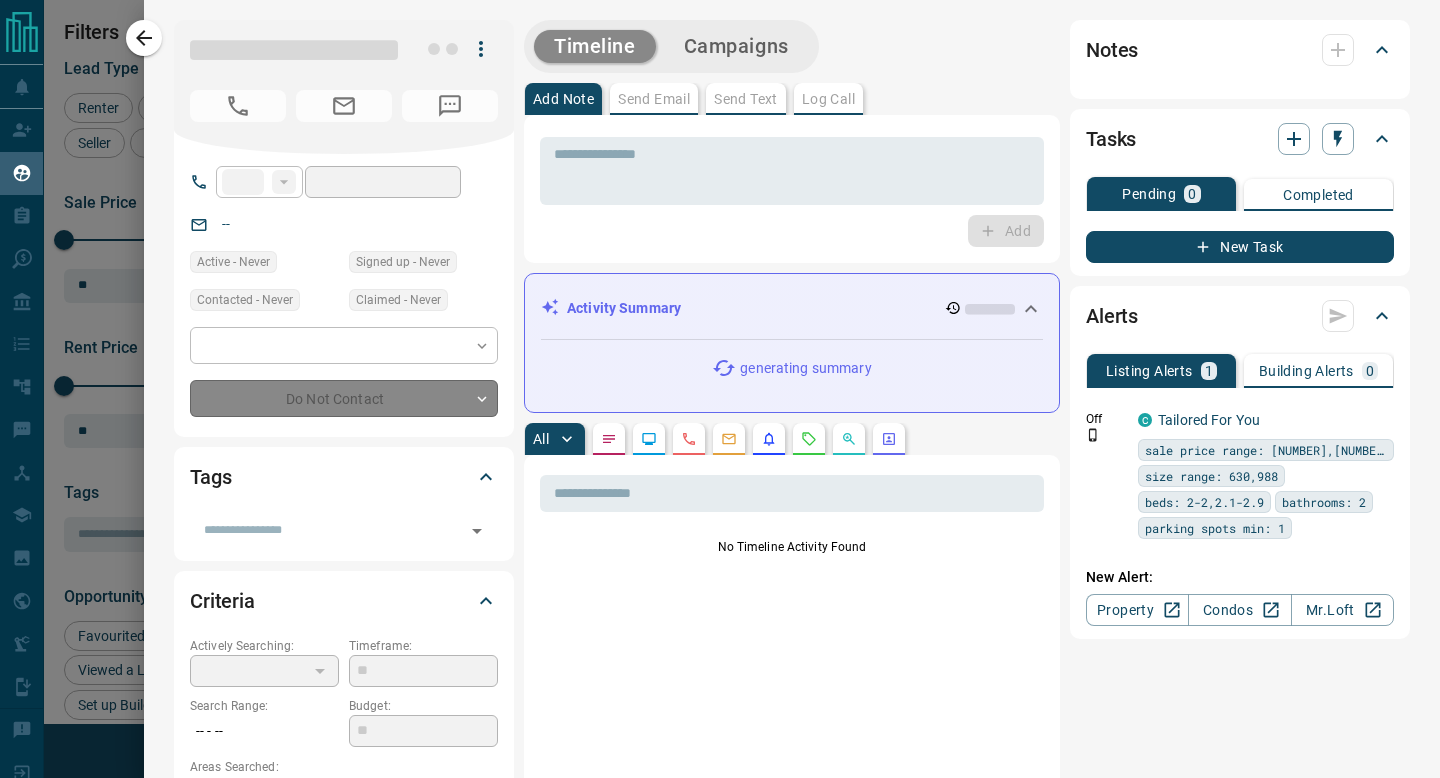 type on "**" 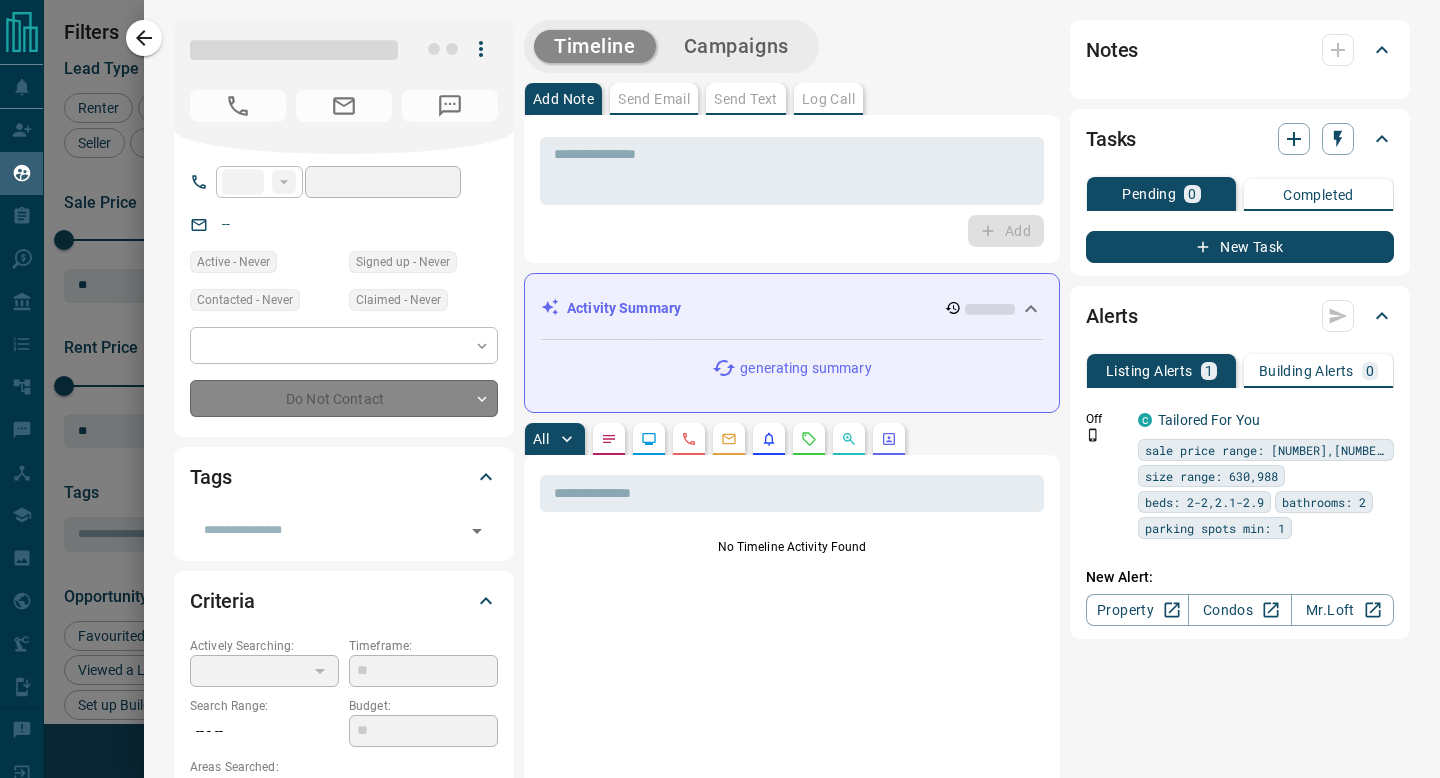type on "**********" 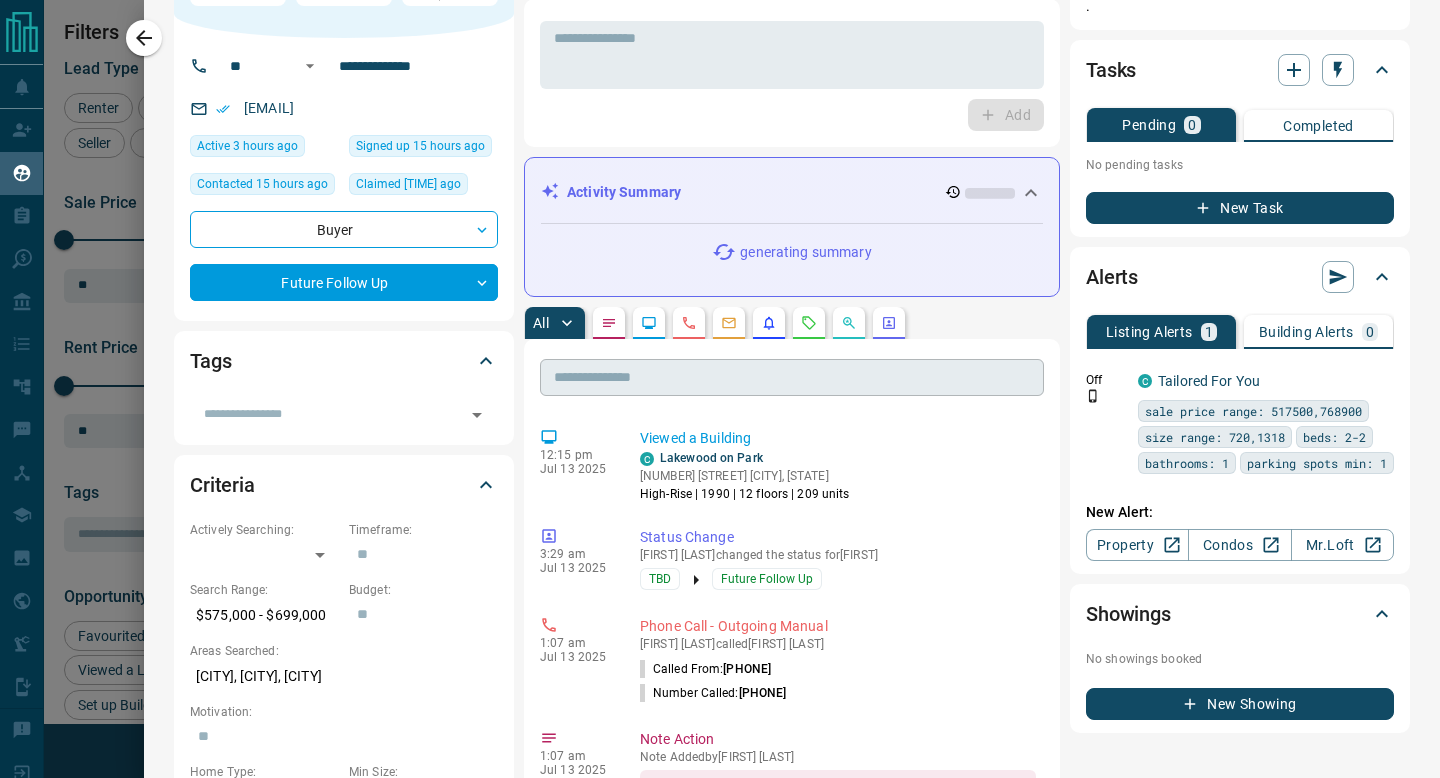 scroll, scrollTop: 208, scrollLeft: 0, axis: vertical 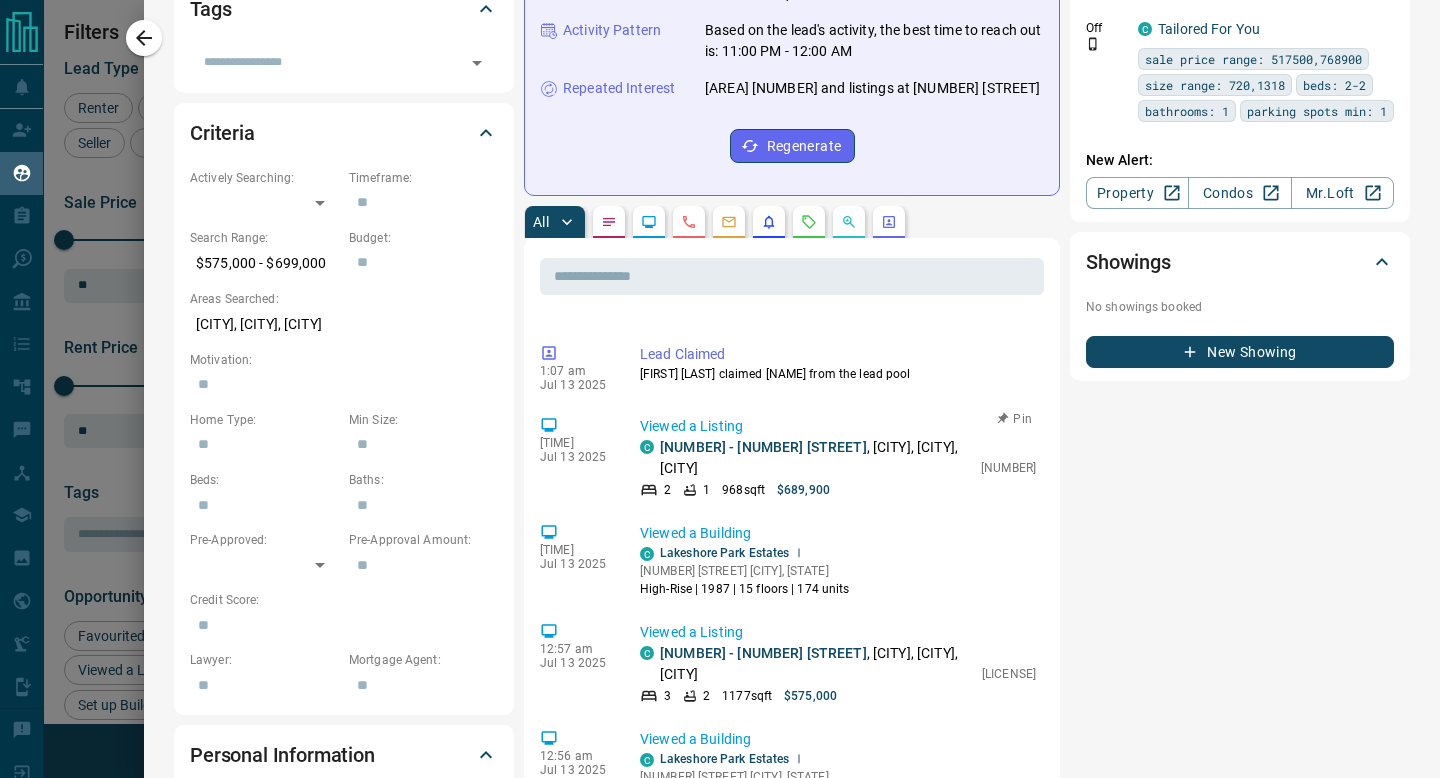 drag, startPoint x: 1038, startPoint y: 472, endPoint x: 967, endPoint y: 466, distance: 71.25307 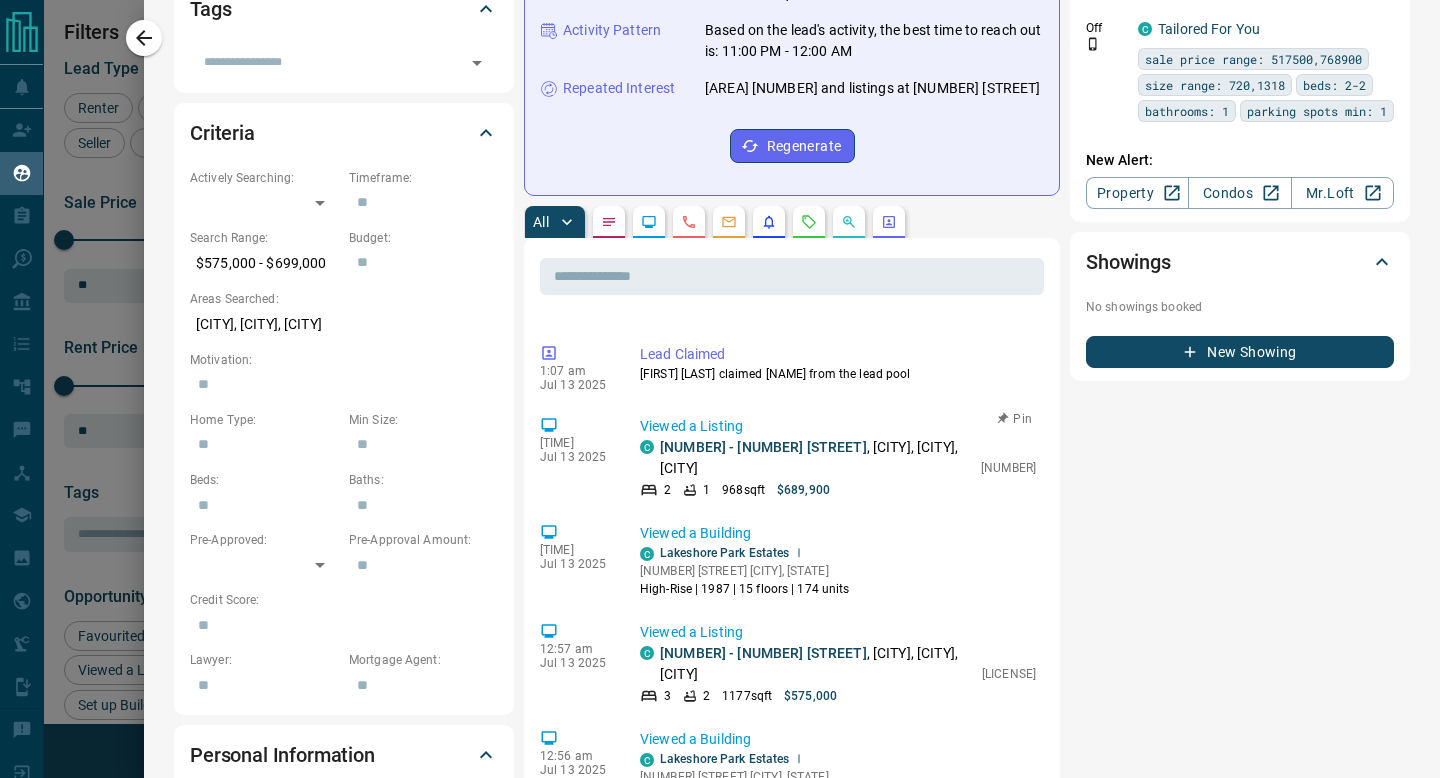 copy on "[NUMBER]" 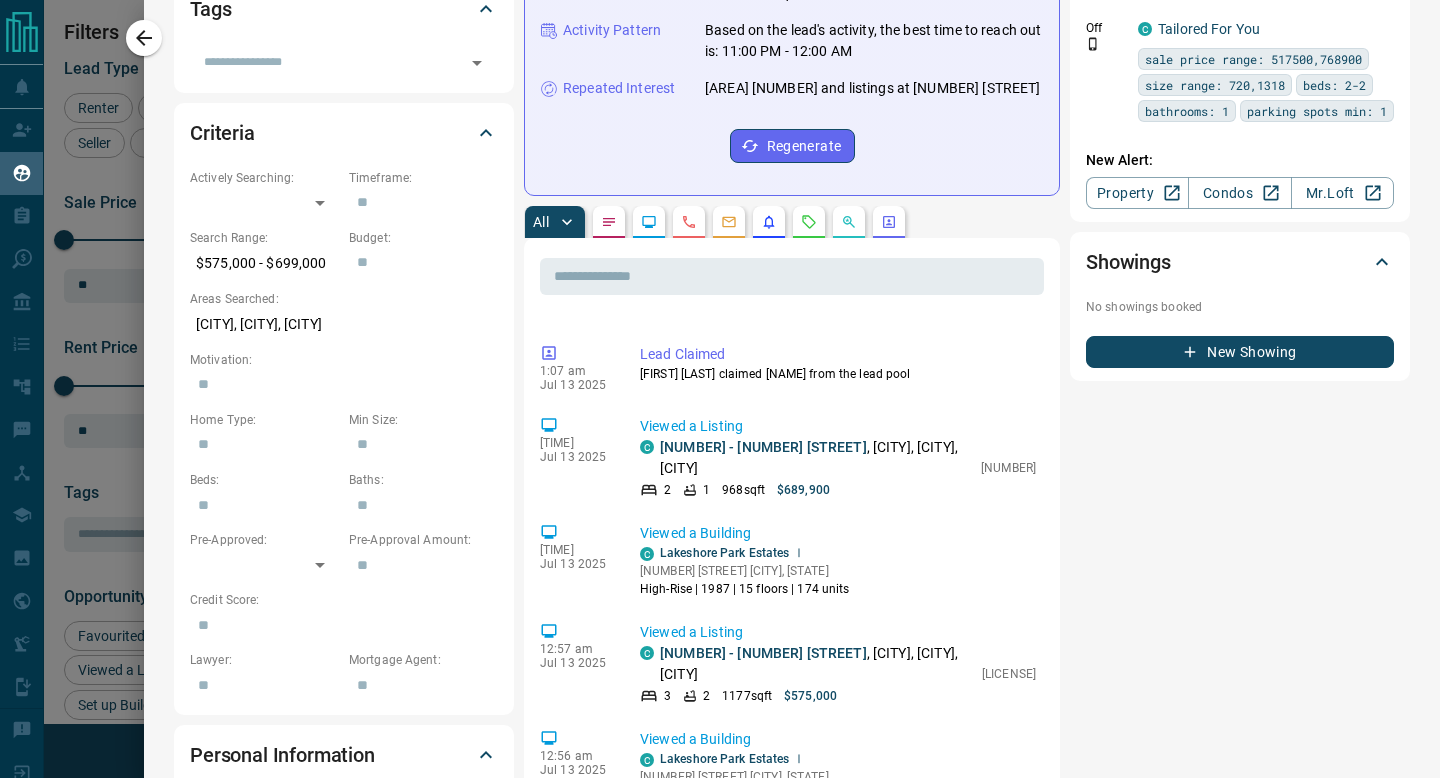 scroll, scrollTop: 0, scrollLeft: 0, axis: both 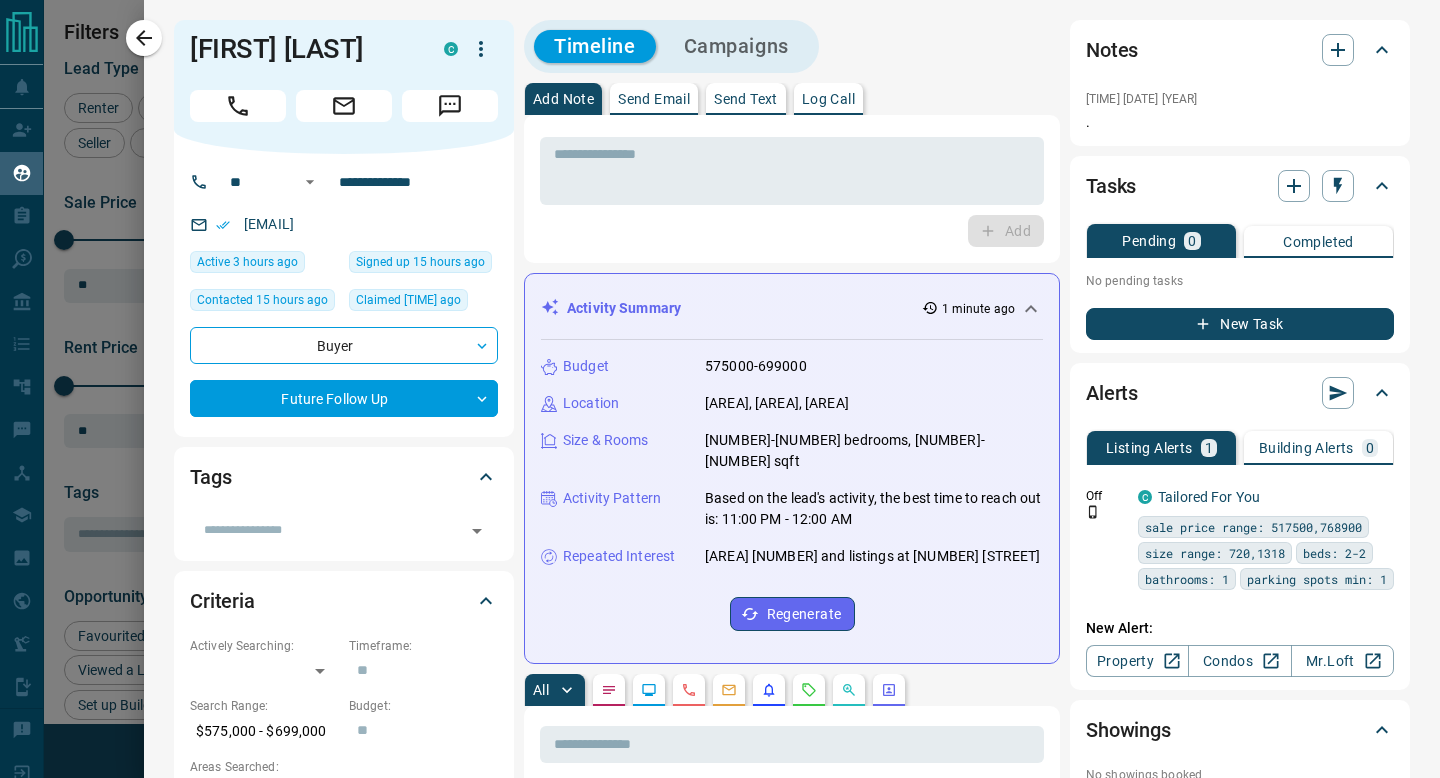 click on "Log Call" at bounding box center (828, 99) 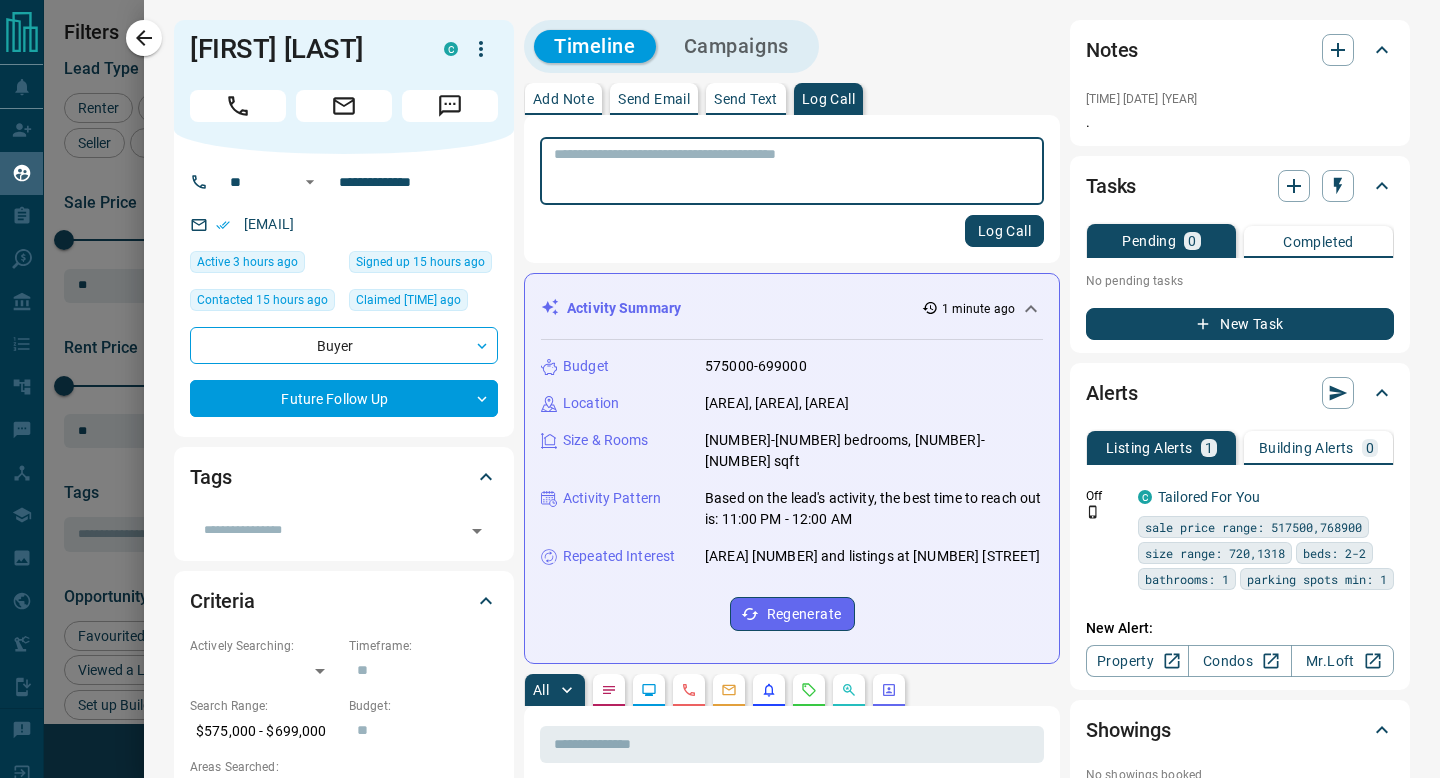 click at bounding box center [792, 171] 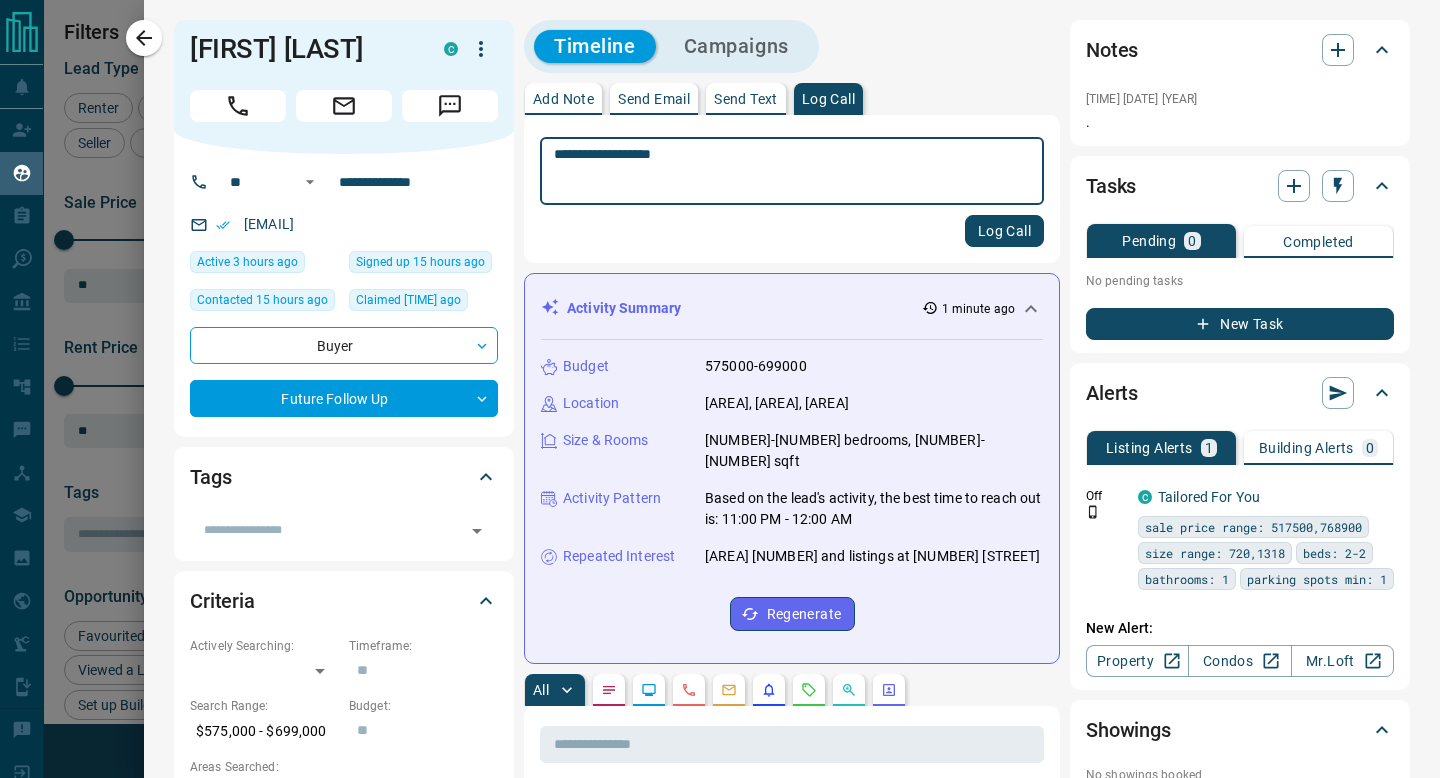 type on "**********" 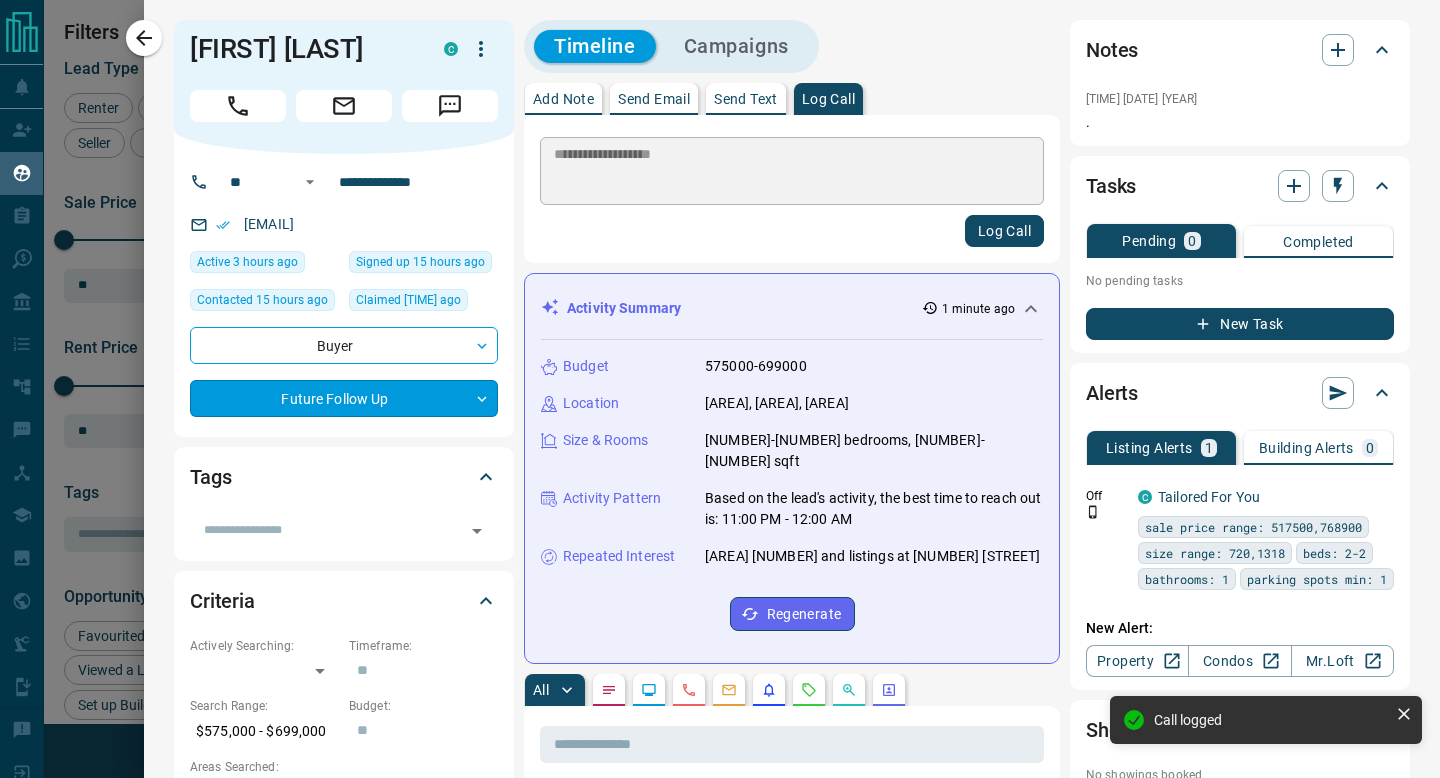 type 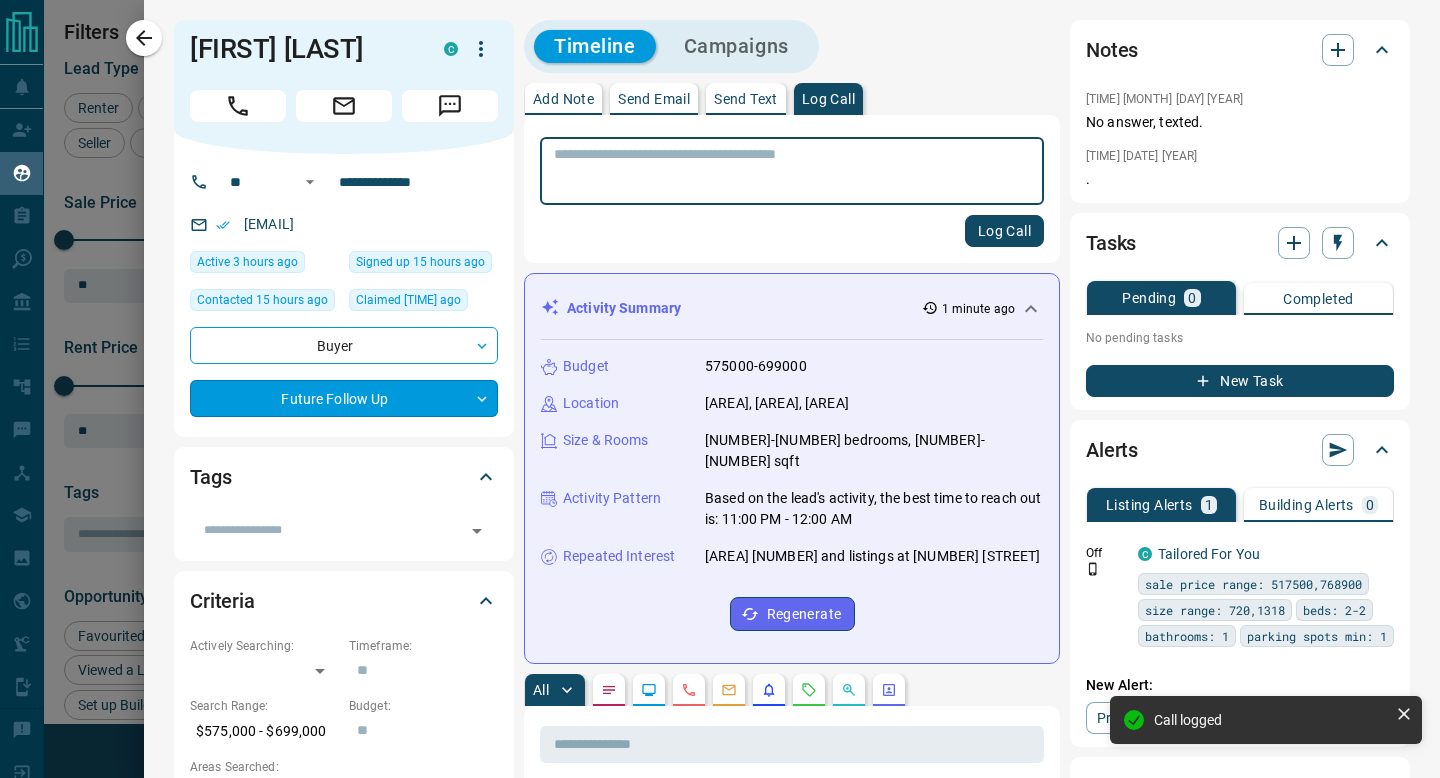 click on "Lead Transfers Claim Leads My Leads Tasks Opportunities Deals Campaigns Automations Messages Broker Bay Training Media Services Agent Resources Precon Worksheet Mobile Apps Disclosure Logout My Leads Filters 1 Manage Tabs New Lead All 157 TBD 4 Do Not Contact - Not Responsive 49 Bogus 7 Just Browsing 22 Criteria Obtained 18 Future Follow Up 13 Warm 1 HOT 1 Taken on Showings 5 Submitted Offer - Client 37 Name Details Last Active Claimed Date Status Tags [NAME] [ROLE] C $[NUMBER] - $[NUMBER] [AREA], [AREA] [TIME] ago Contacted in [TIME] [TIME] ago Signed up [TIME] ago Not Responsive + [NAME] [ROLE] C $[NUMBER] - $[NUMBER] [AREA], [AREA] [TIME] ago Contacted [TIME] ago [TIME] ago Signed up [TIME] ago Future Follow Up + [NAME] [ROLE] C $[NUMBER] - $[NUMBER] [AREA] [TIME] ago Contacted [TIME] ago [TIME] ago Signed up [TIME] ago Future Follow Up + [NAME] [ROLE] C $[NUMBER] - $[NUMBER] [AREA], [AREA] [TIME] ago Contacted [TIME] ago [TIME] ago Signed up [TIME] ago Future Follow Up + [NAME]" at bounding box center [720, 376] 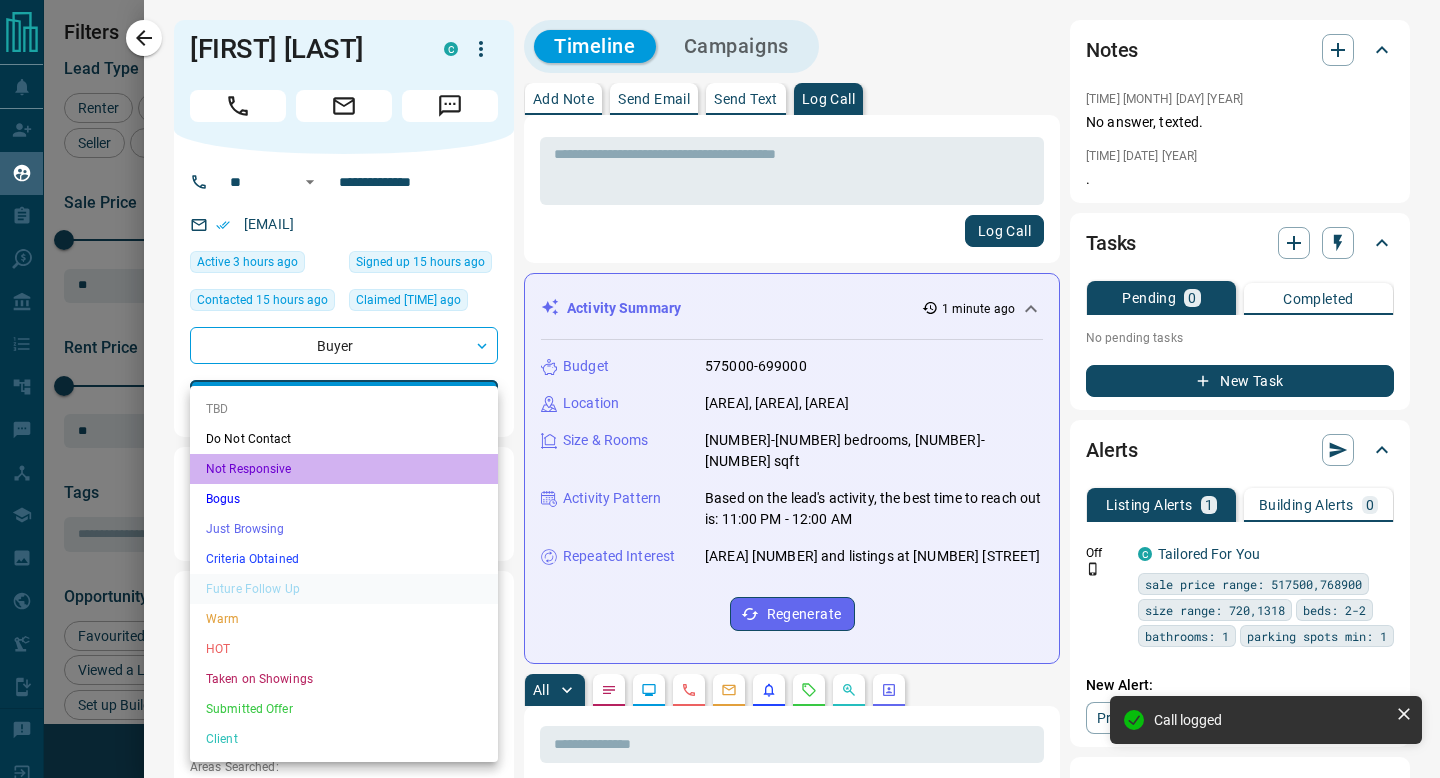 click on "Not Responsive" at bounding box center [344, 469] 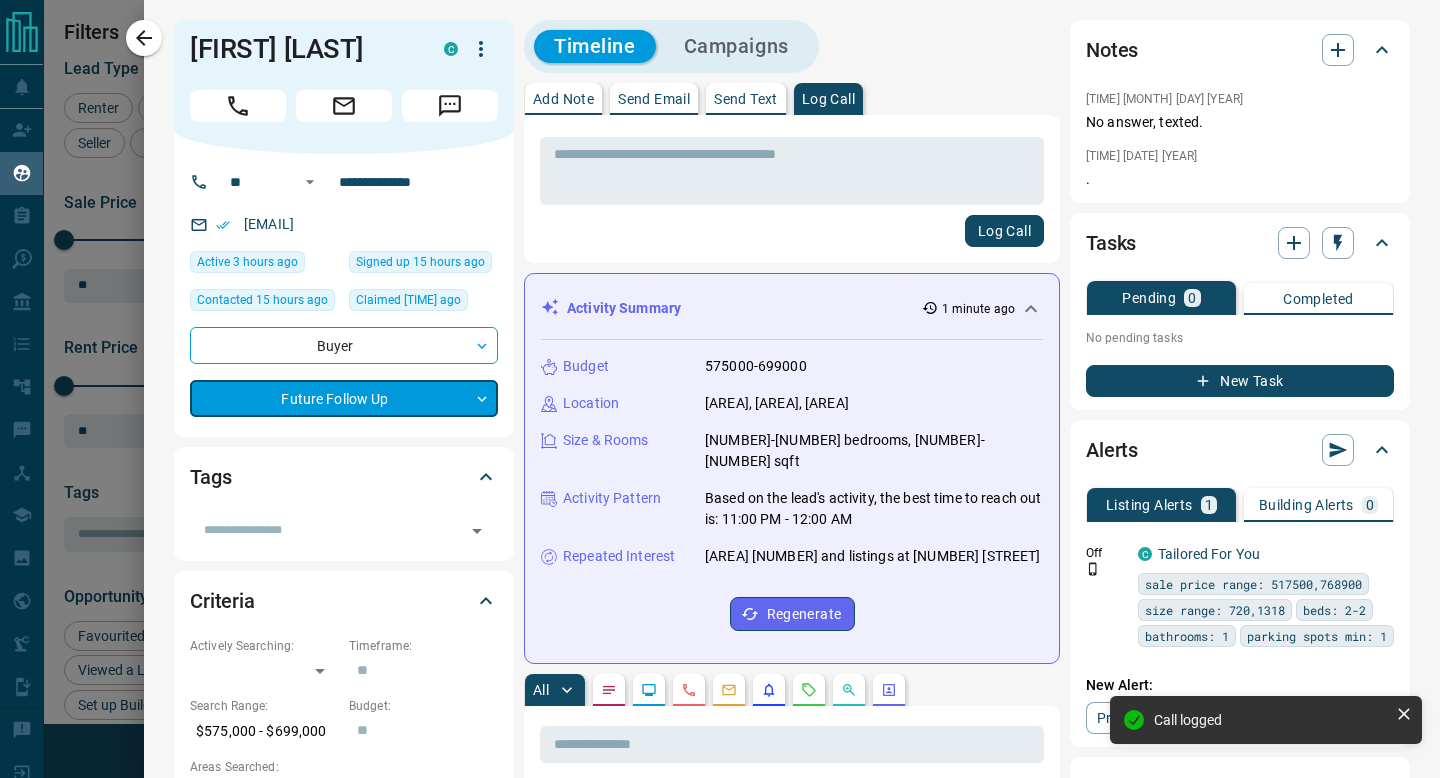 type on "*" 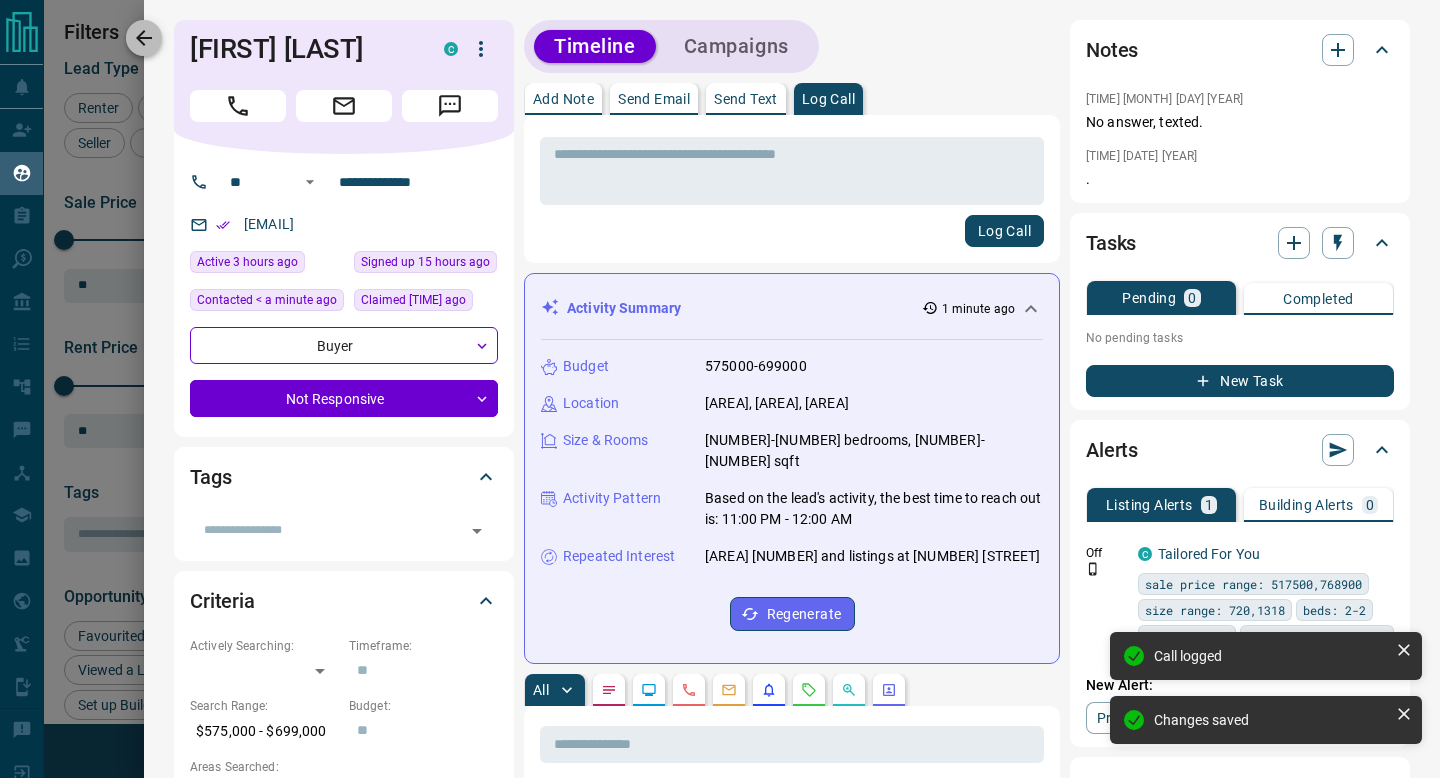 click 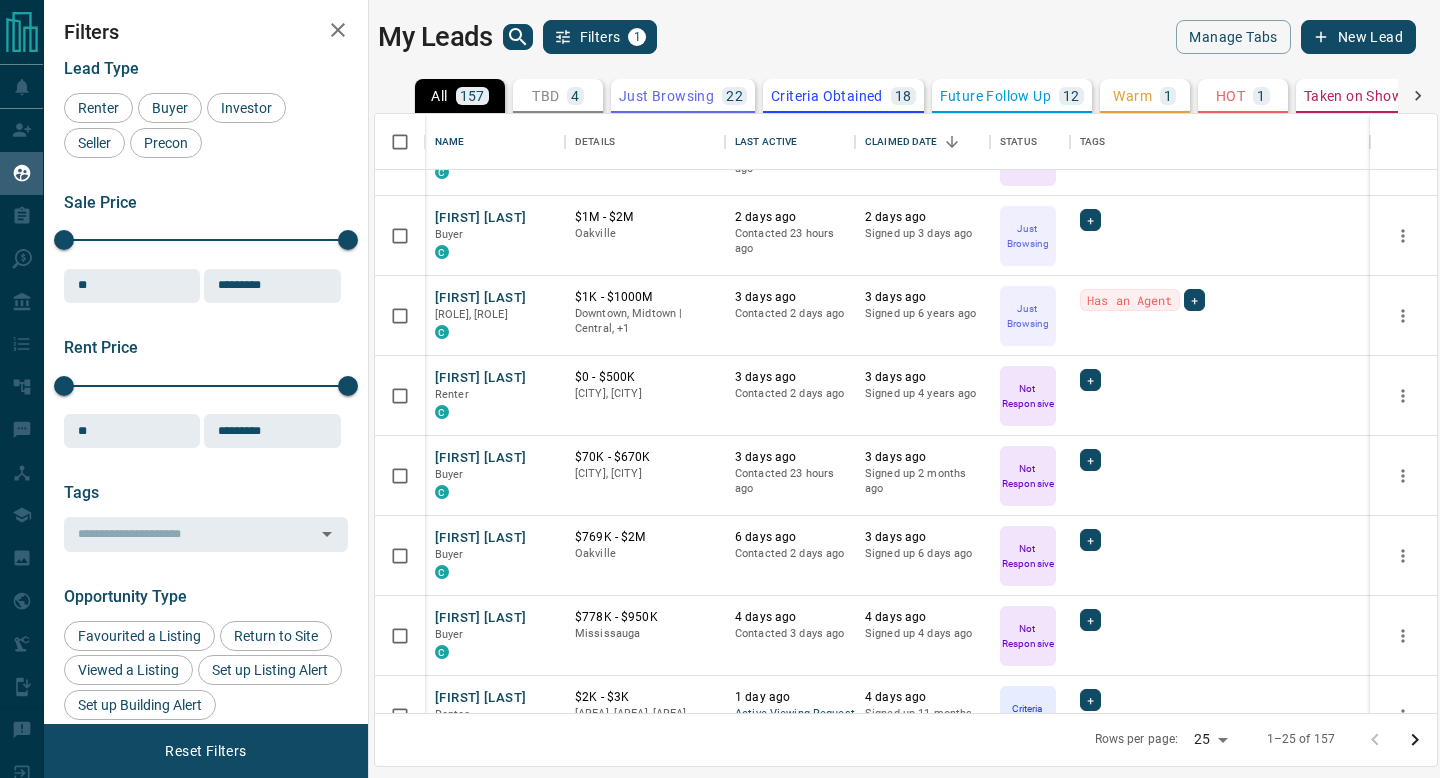 scroll, scrollTop: 0, scrollLeft: 0, axis: both 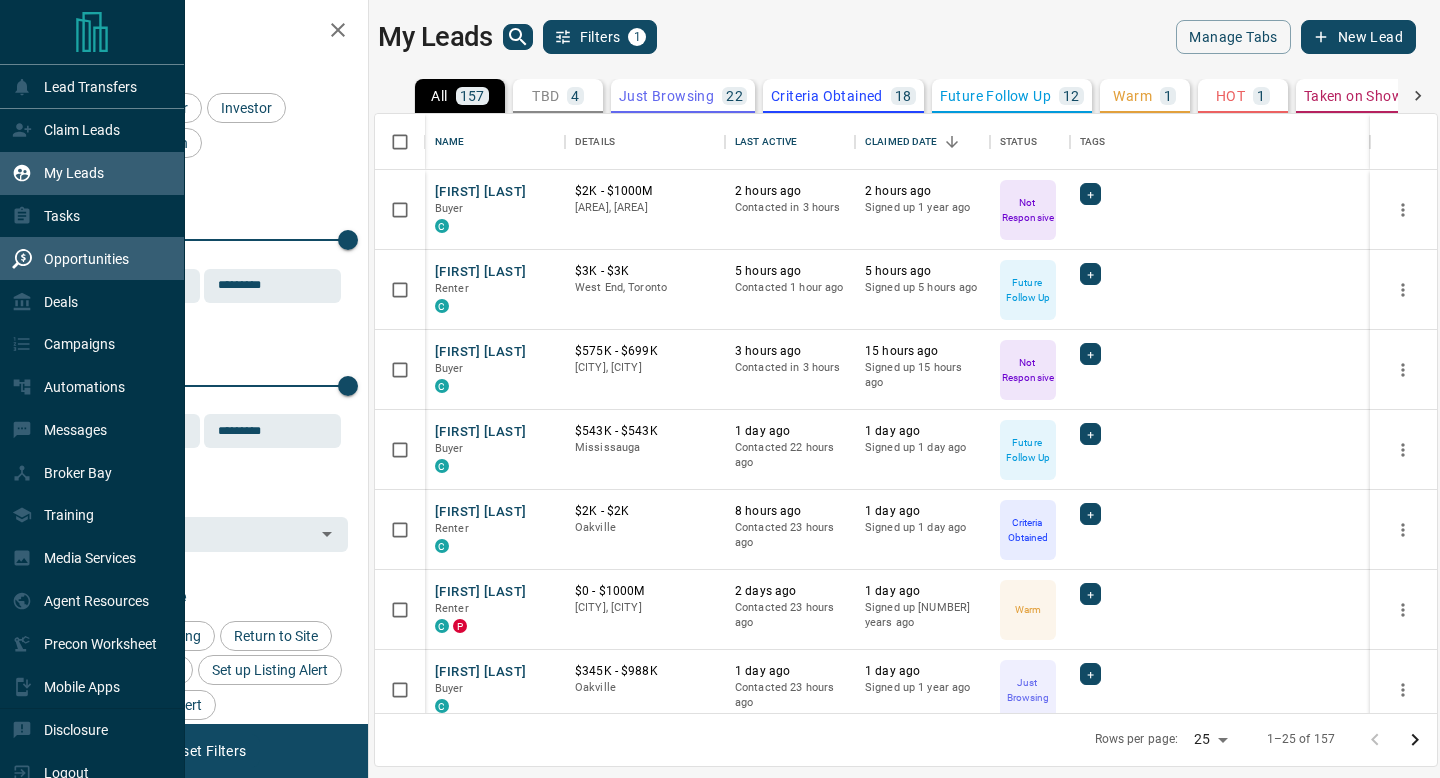 click on "Opportunities" at bounding box center (86, 259) 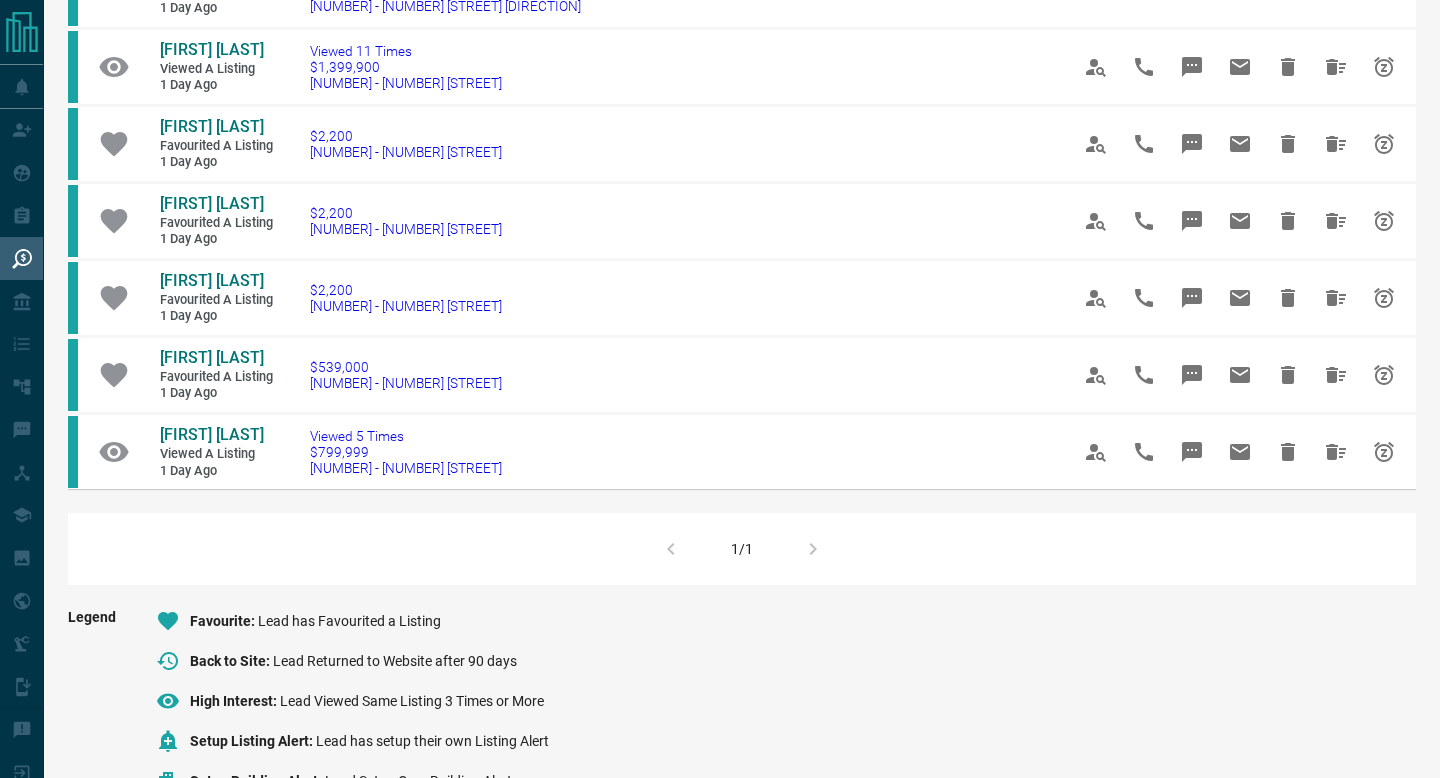 scroll, scrollTop: 0, scrollLeft: 0, axis: both 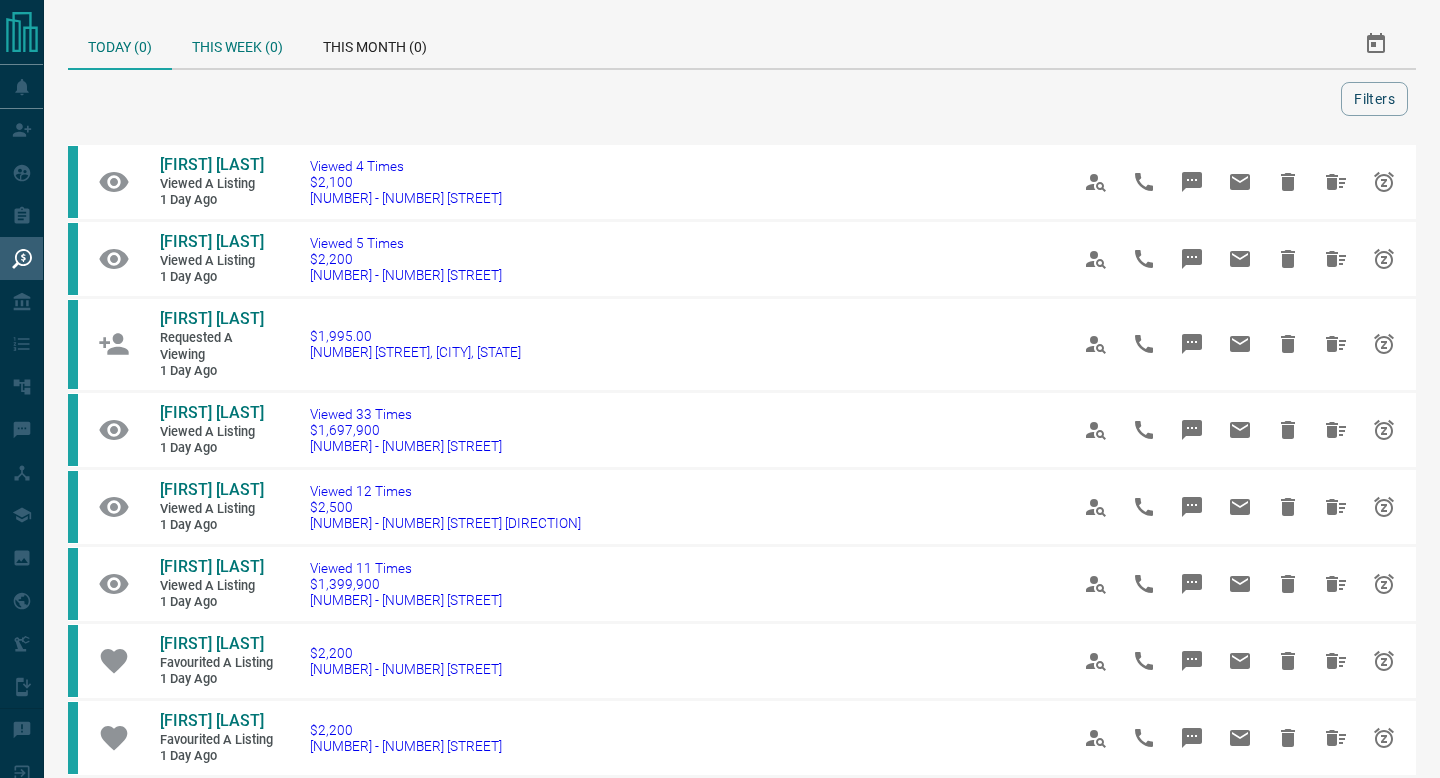 click on "This Week (0)" at bounding box center (237, 44) 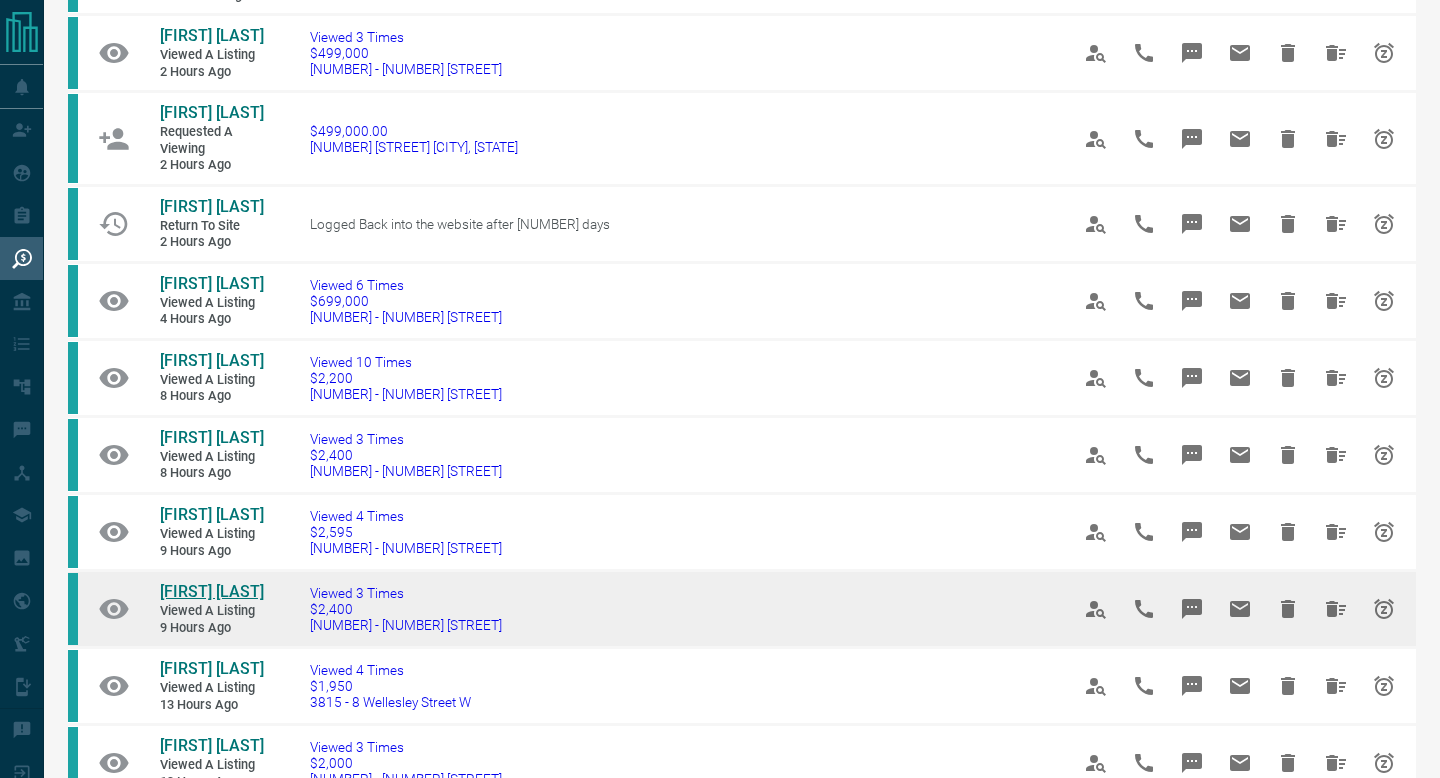 scroll, scrollTop: 0, scrollLeft: 0, axis: both 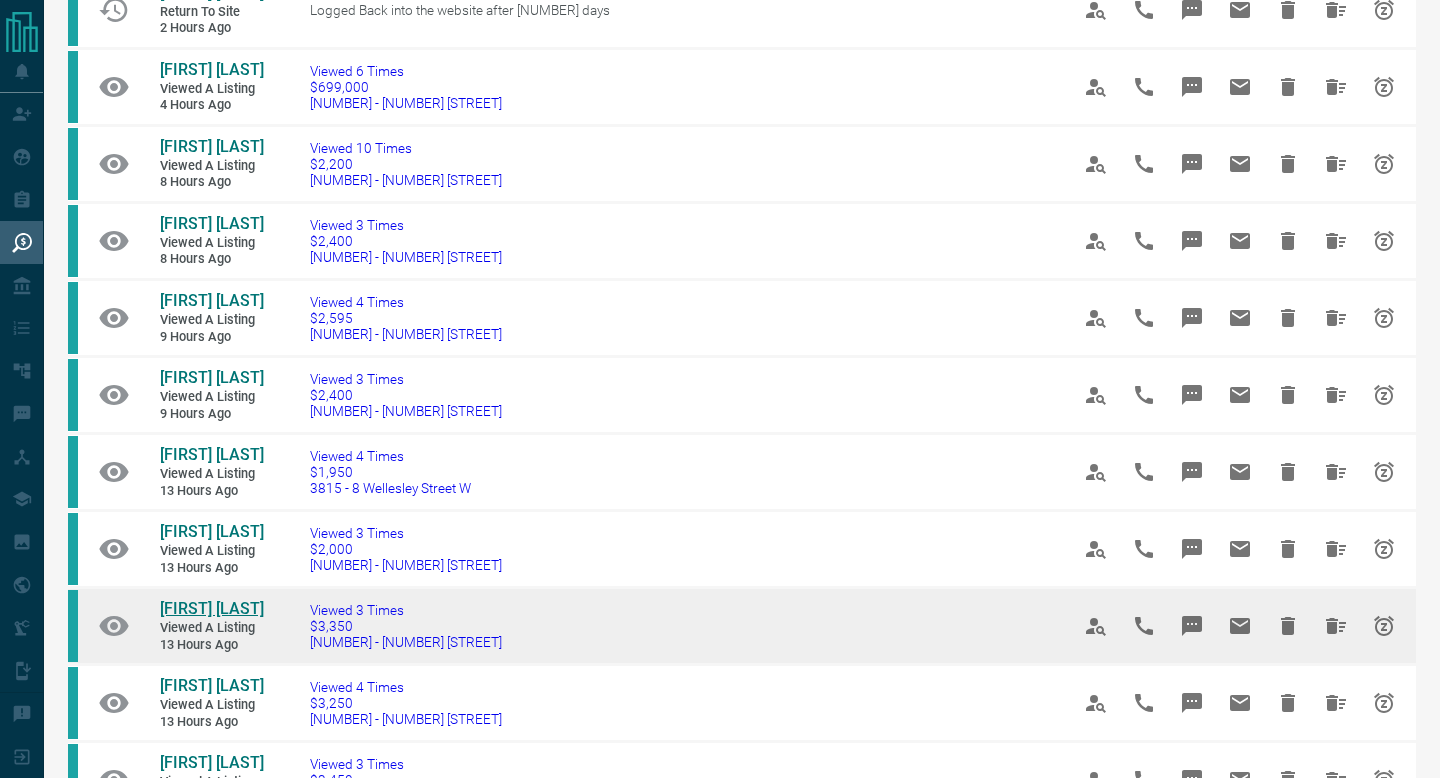click on "[FIRST] [LAST]" at bounding box center (212, 608) 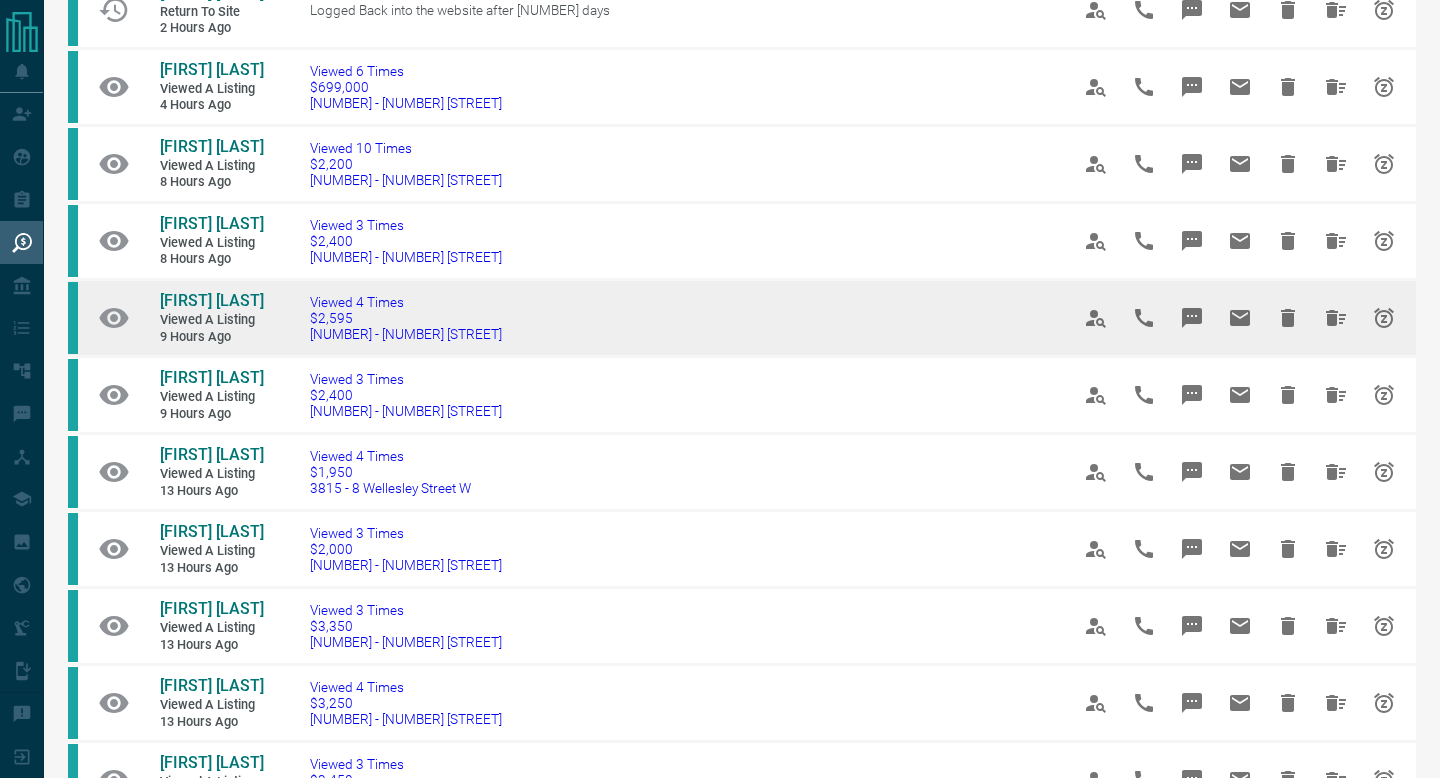 scroll, scrollTop: 0, scrollLeft: 0, axis: both 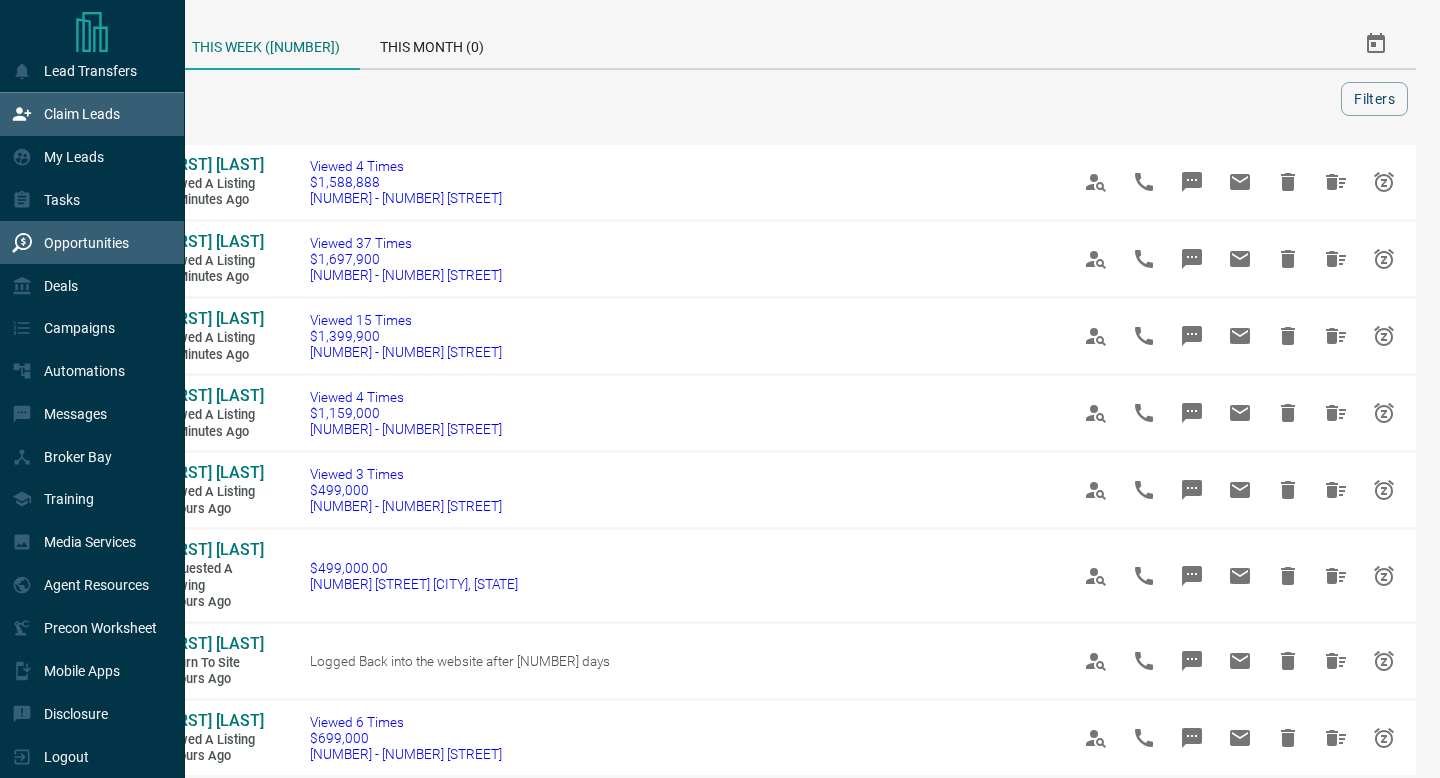 click on "Claim Leads" at bounding box center (66, 114) 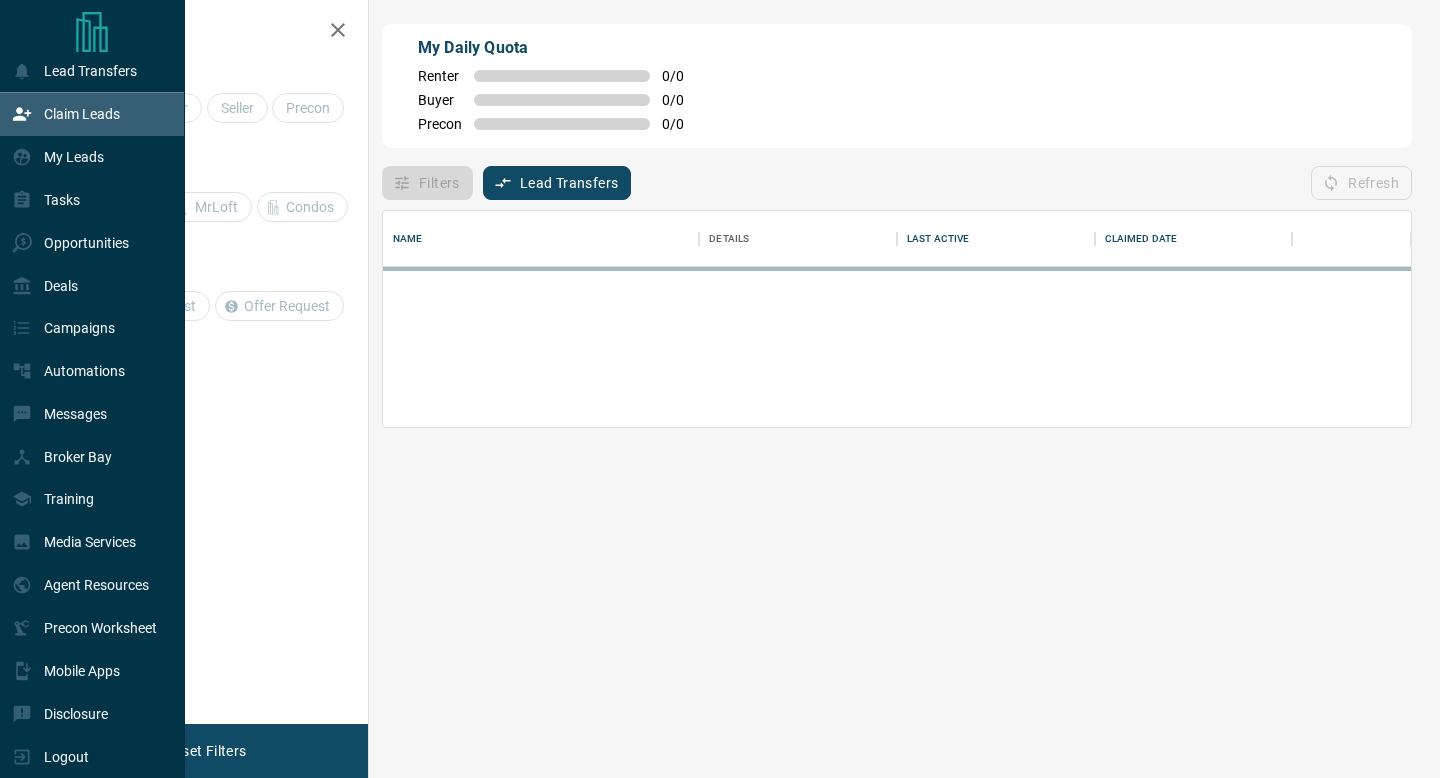 scroll, scrollTop: 0, scrollLeft: 0, axis: both 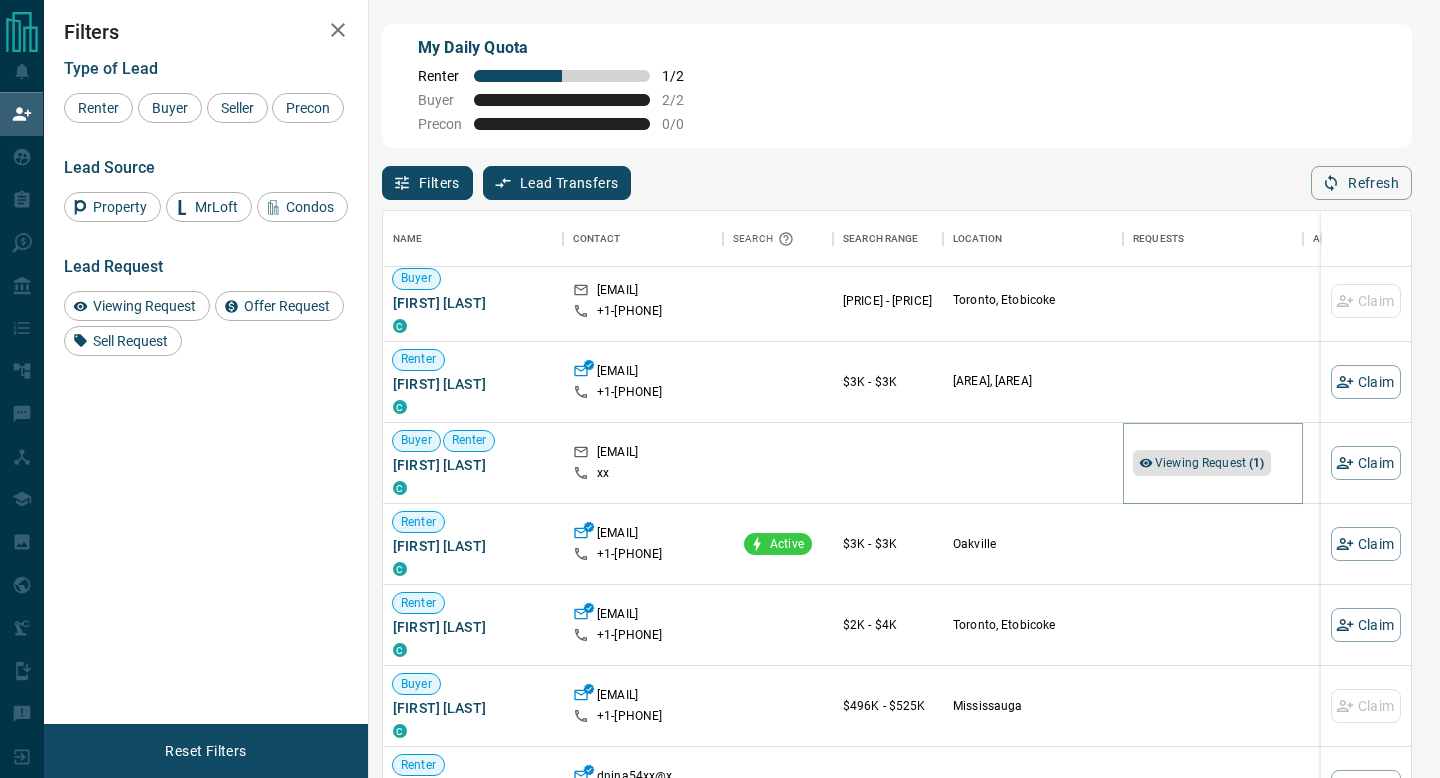 click on "Viewing Request   ( 1 )" at bounding box center [1210, 463] 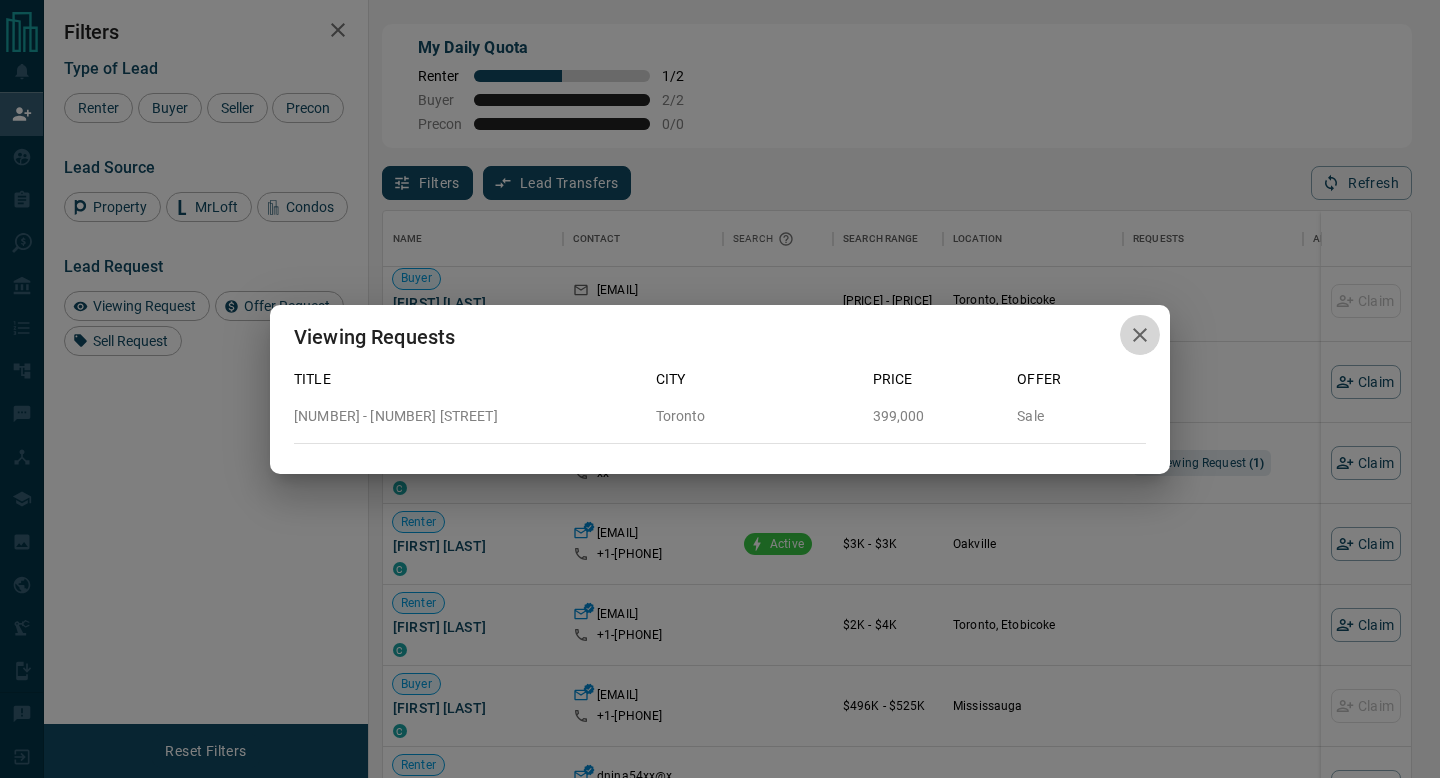click 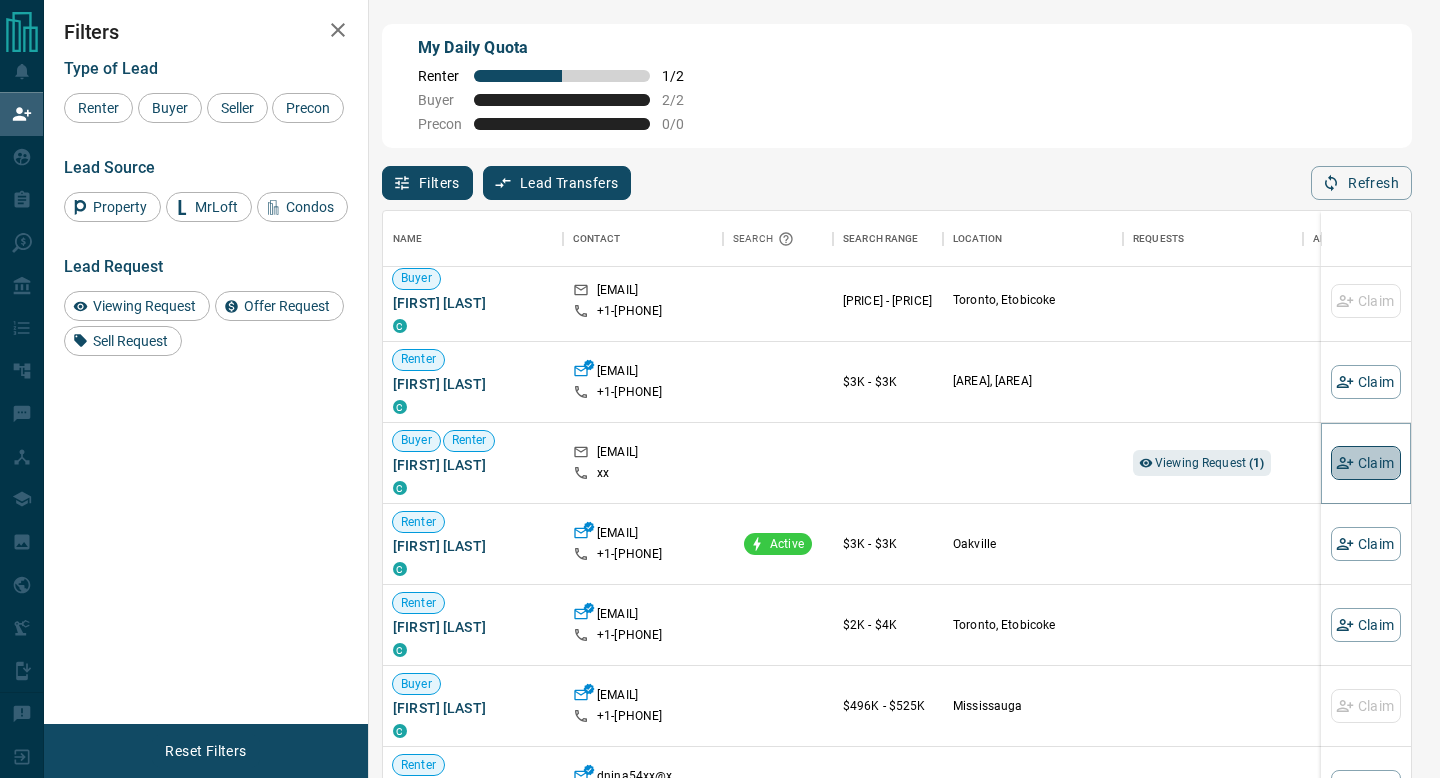 click on "Claim" at bounding box center (1366, 463) 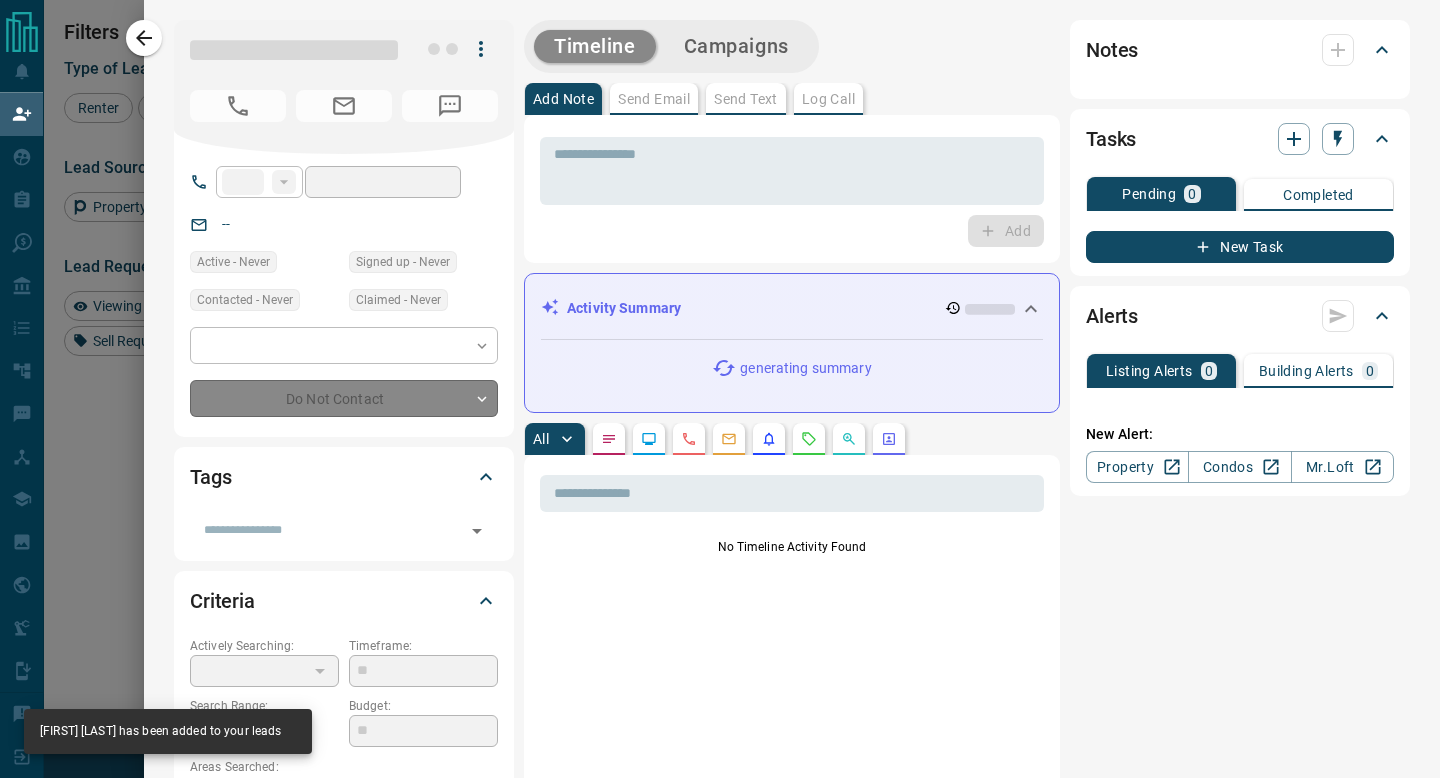 type on "**" 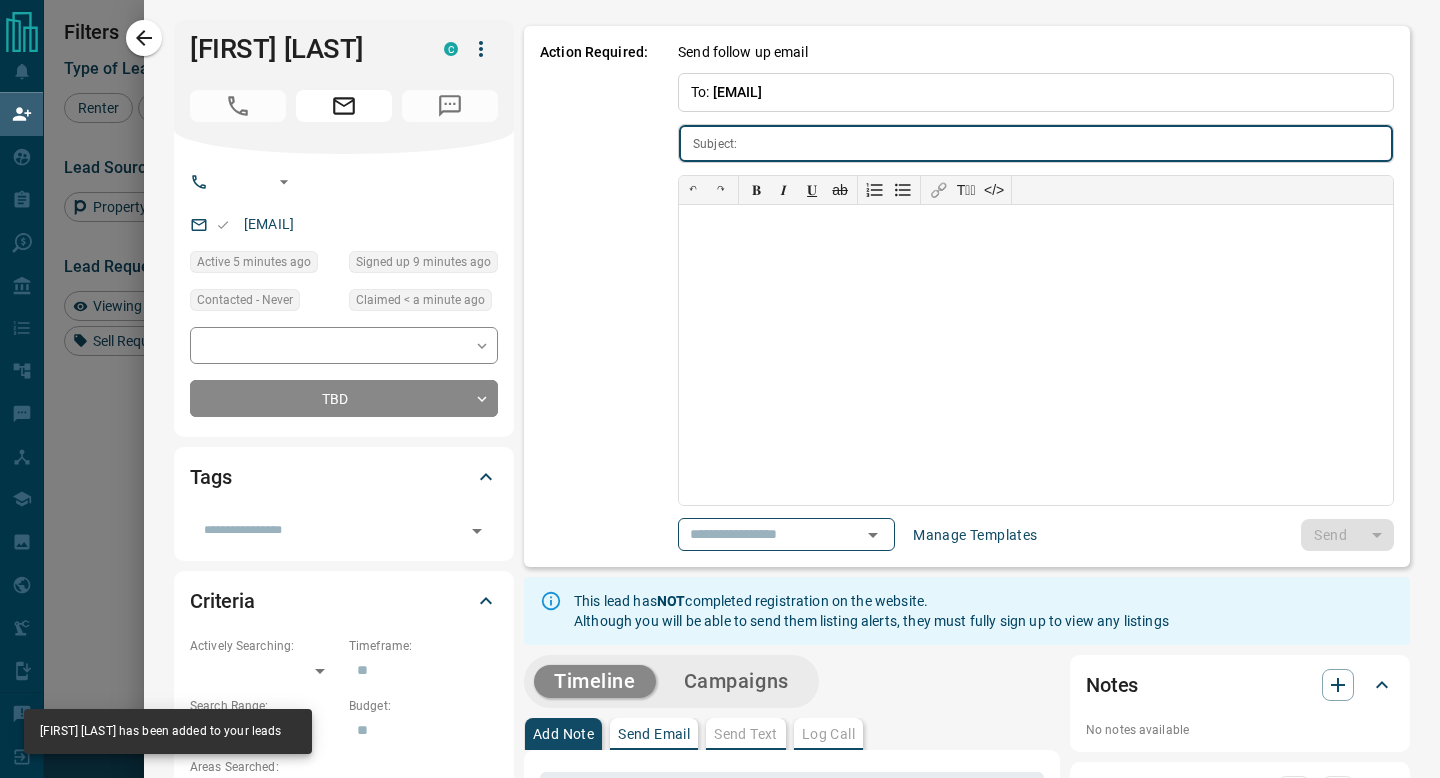 type on "**********" 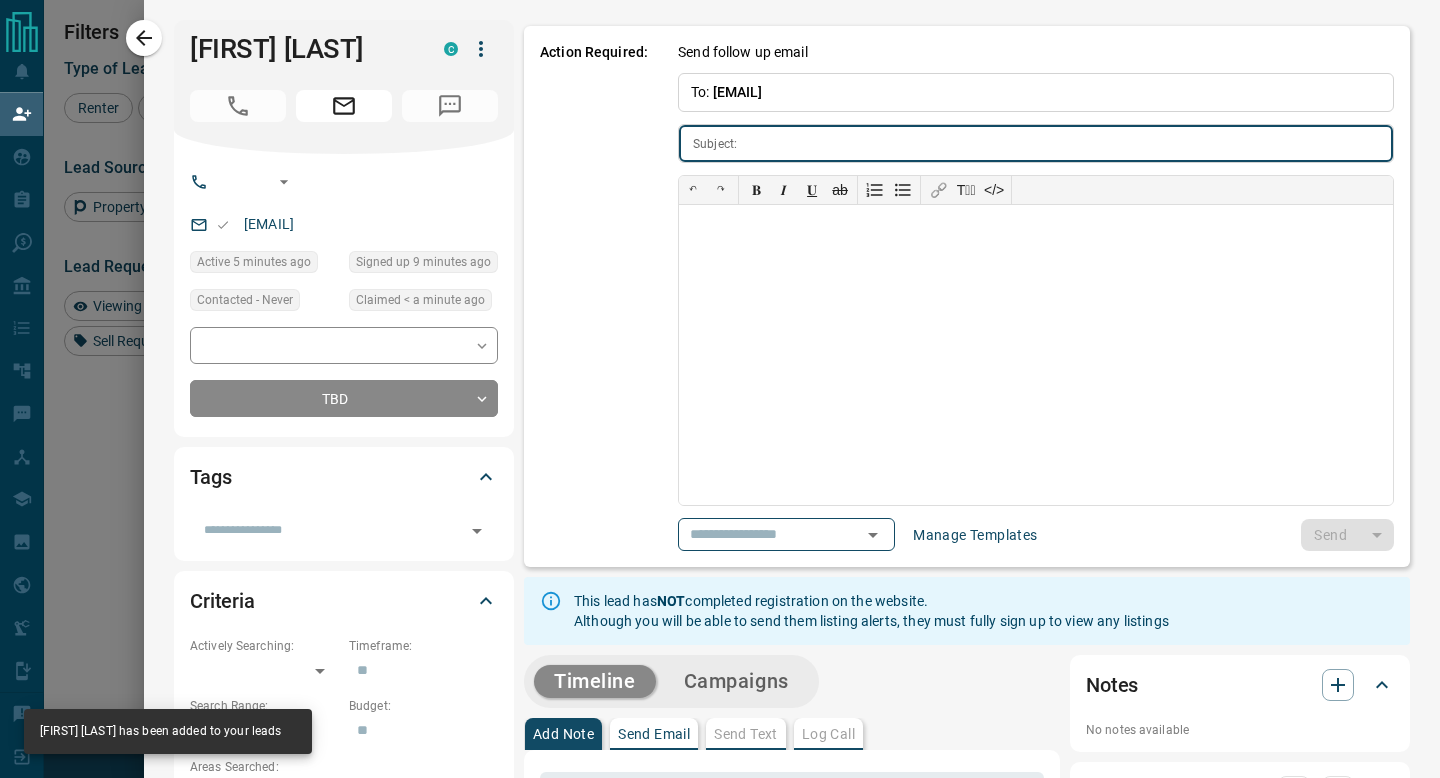 type on "**********" 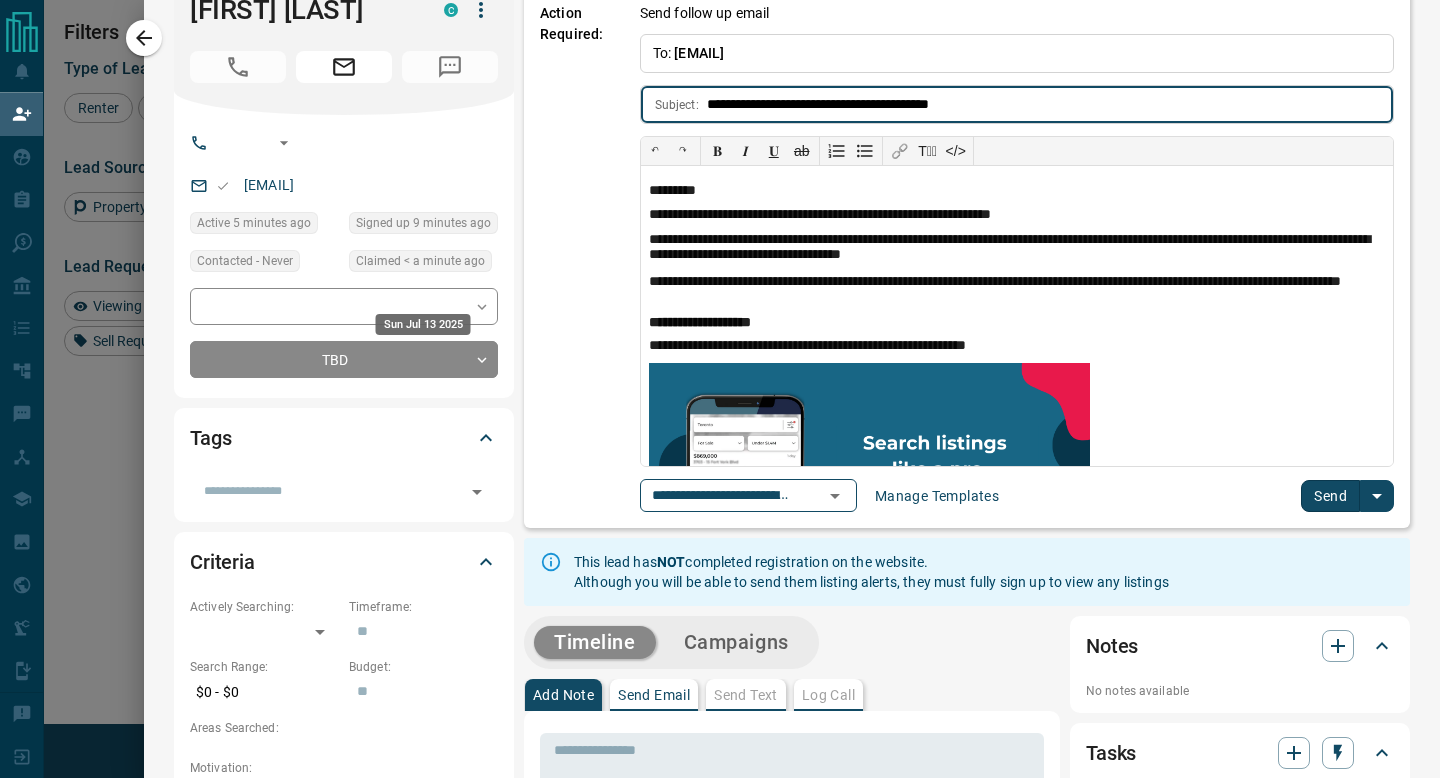 scroll, scrollTop: 0, scrollLeft: 0, axis: both 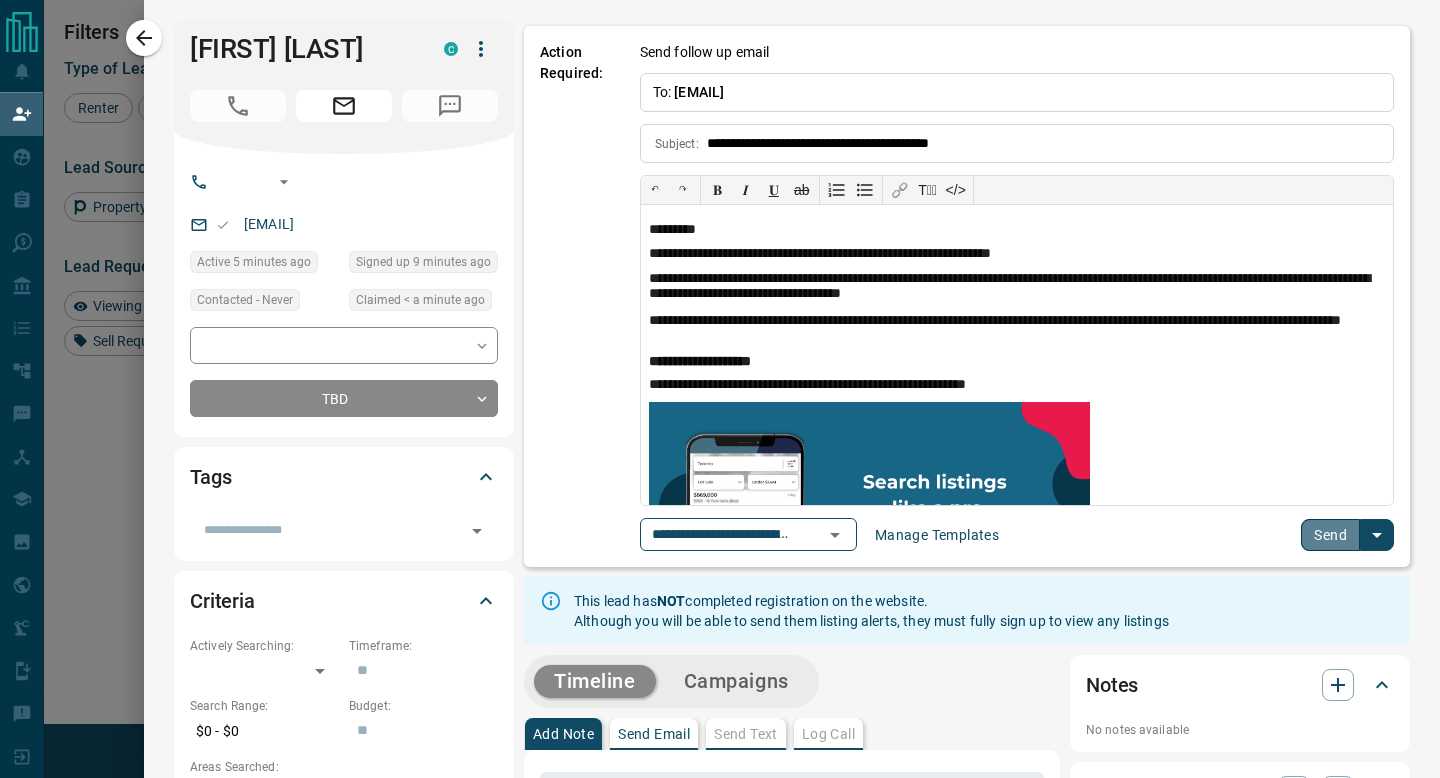 click on "Send" at bounding box center [1330, 535] 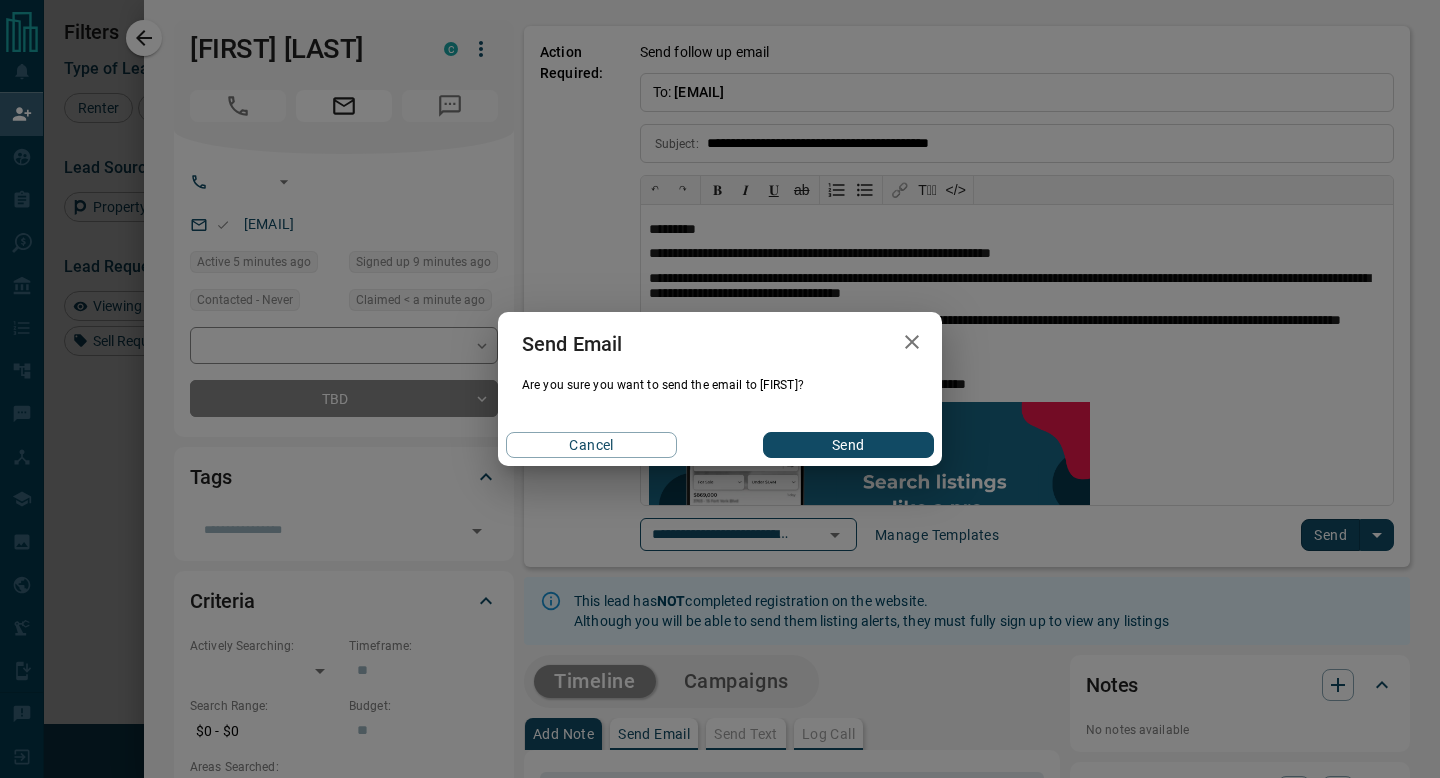 click on "Send" at bounding box center [848, 445] 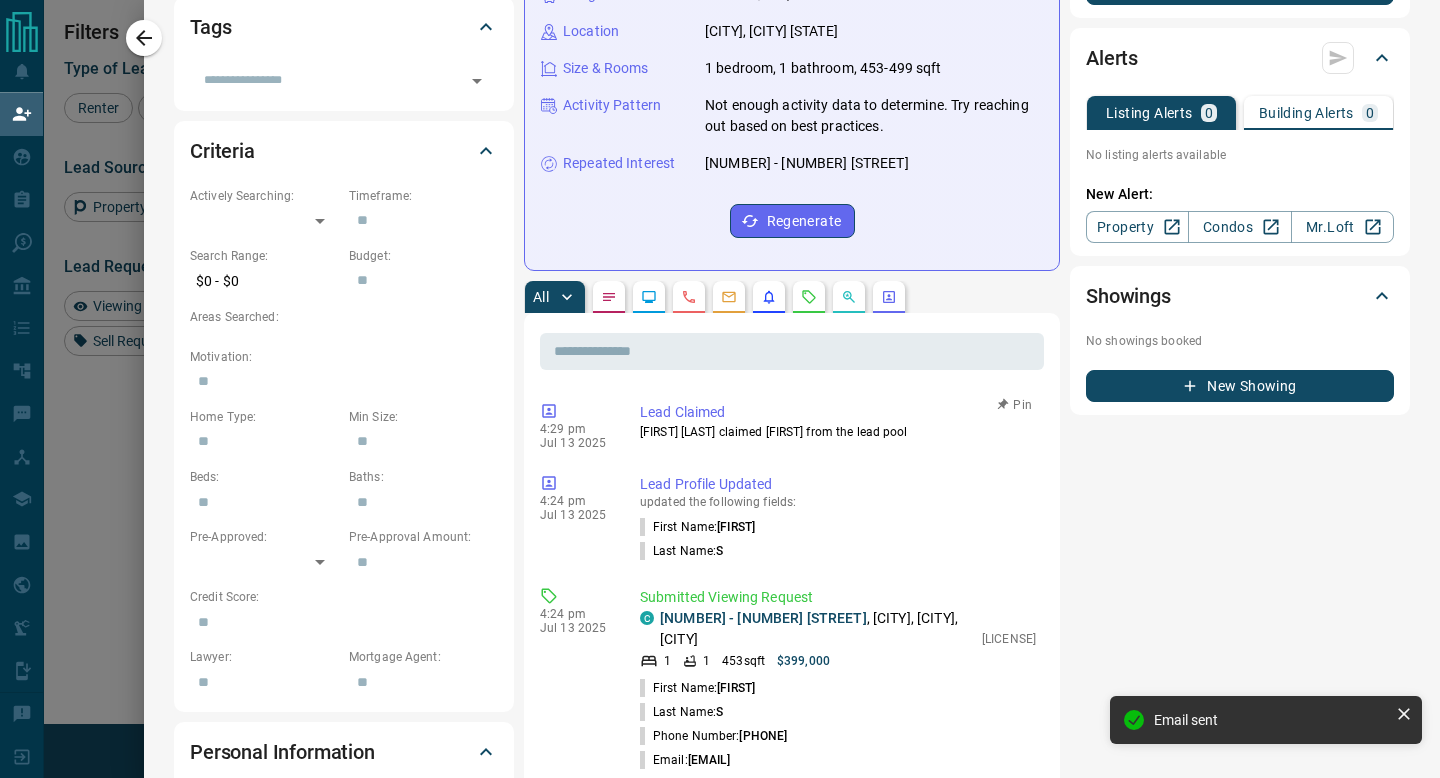 scroll, scrollTop: 699, scrollLeft: 0, axis: vertical 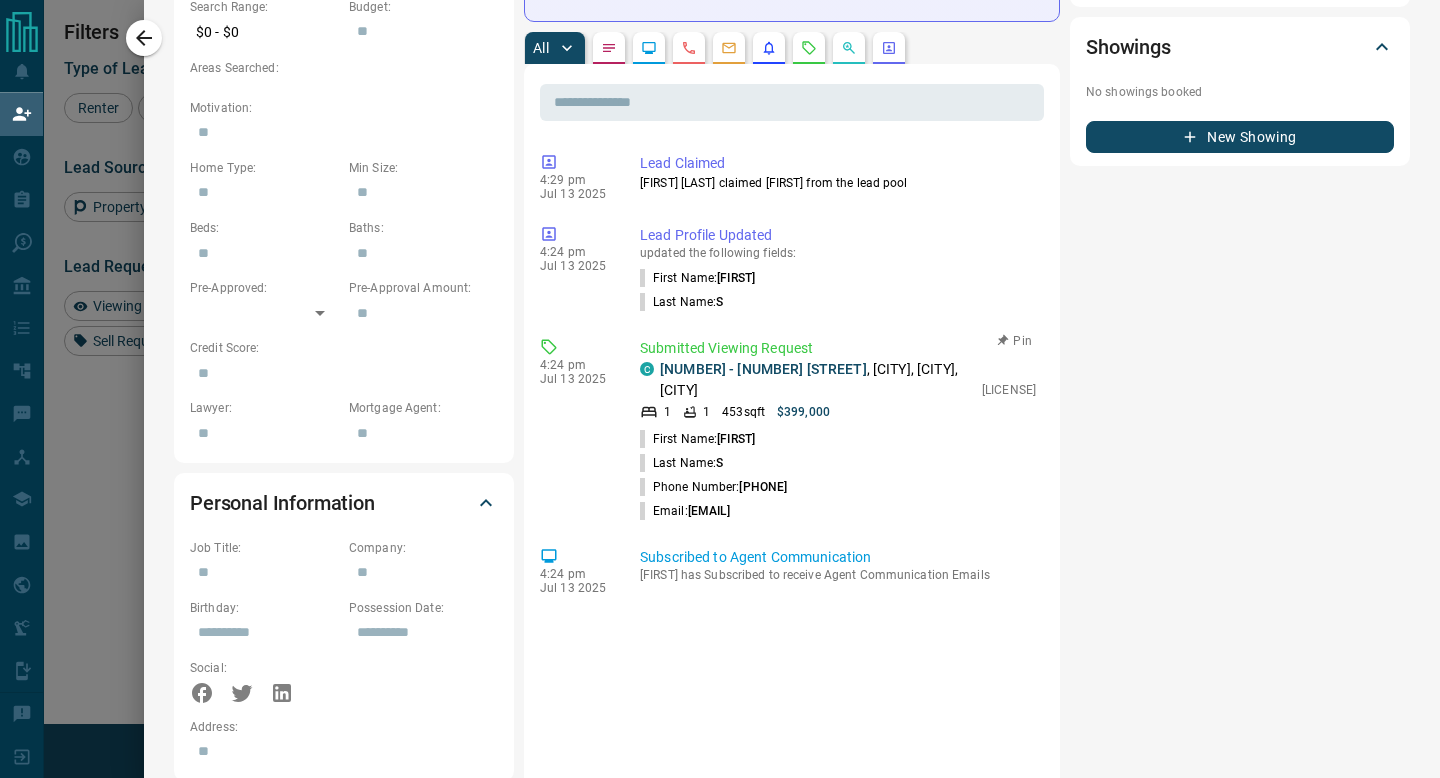 drag, startPoint x: 829, startPoint y: 490, endPoint x: 740, endPoint y: 482, distance: 89.358826 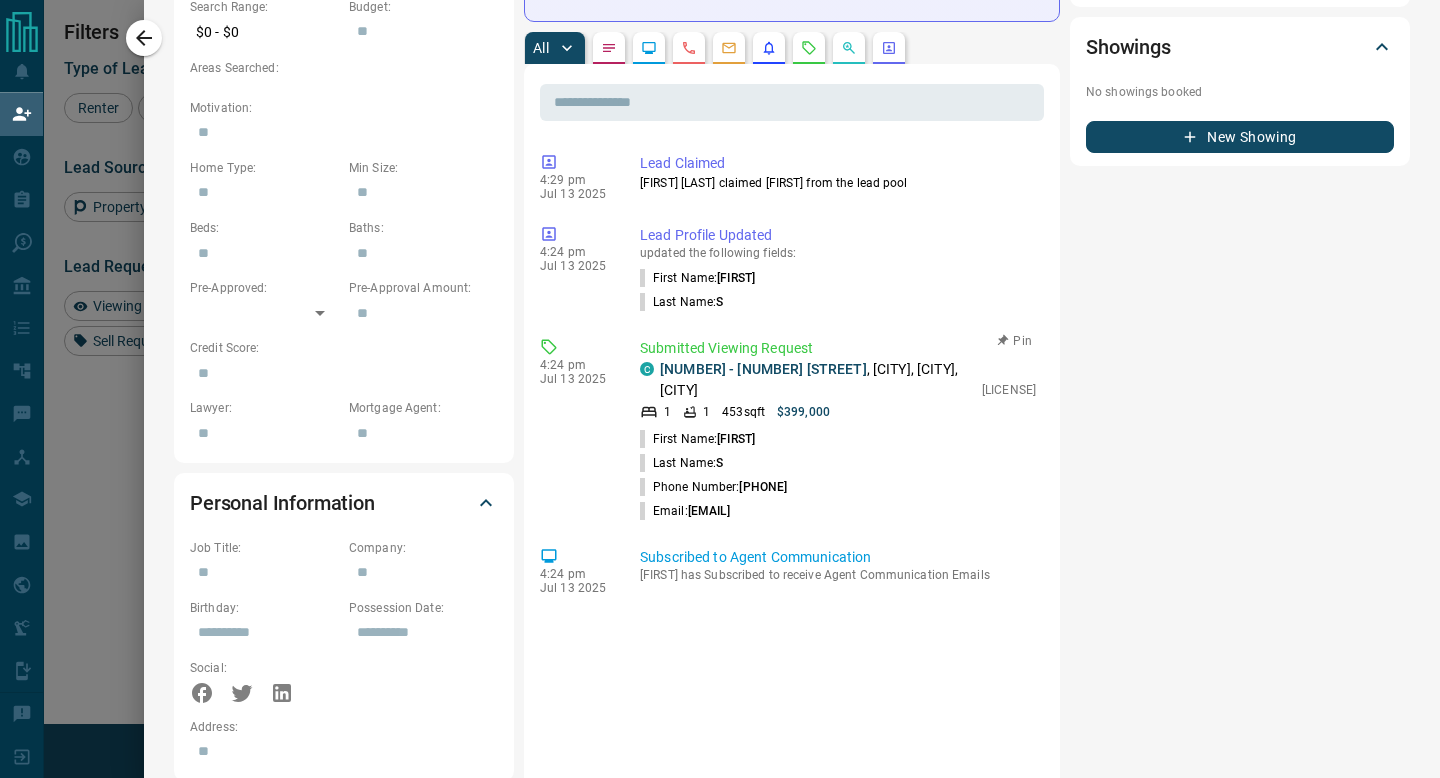 click on "Phone Number:  [PHONE]" at bounding box center [838, 487] 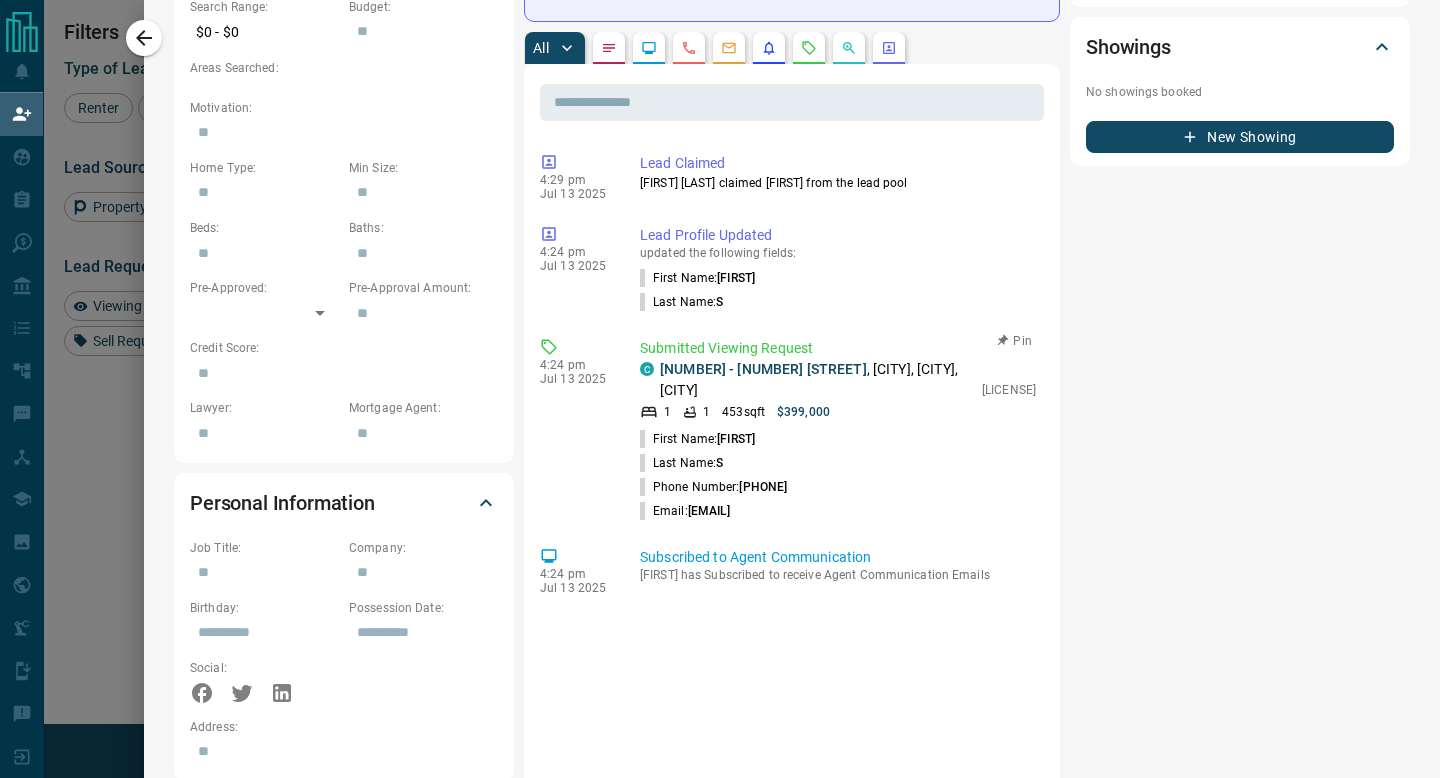 copy on "[PHONE]" 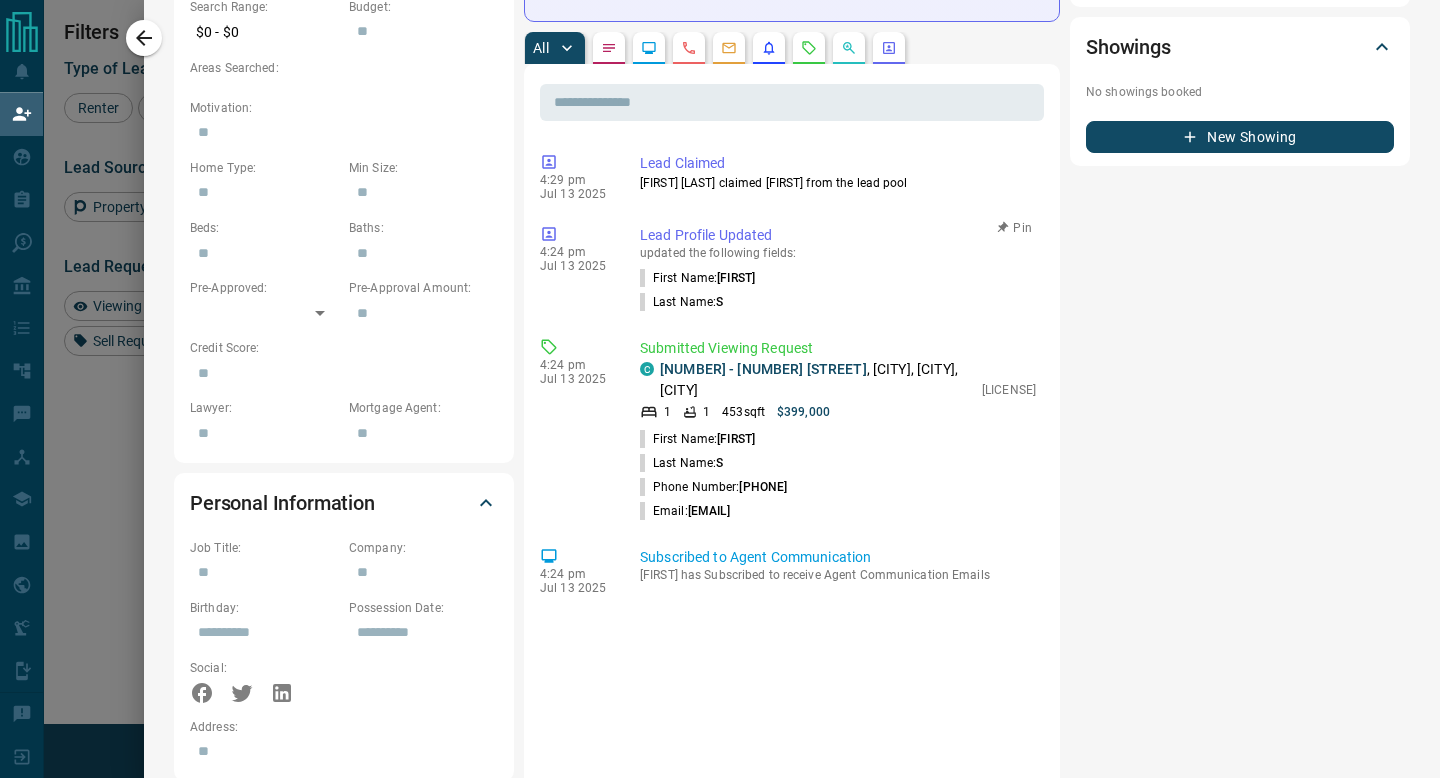 scroll, scrollTop: 0, scrollLeft: 0, axis: both 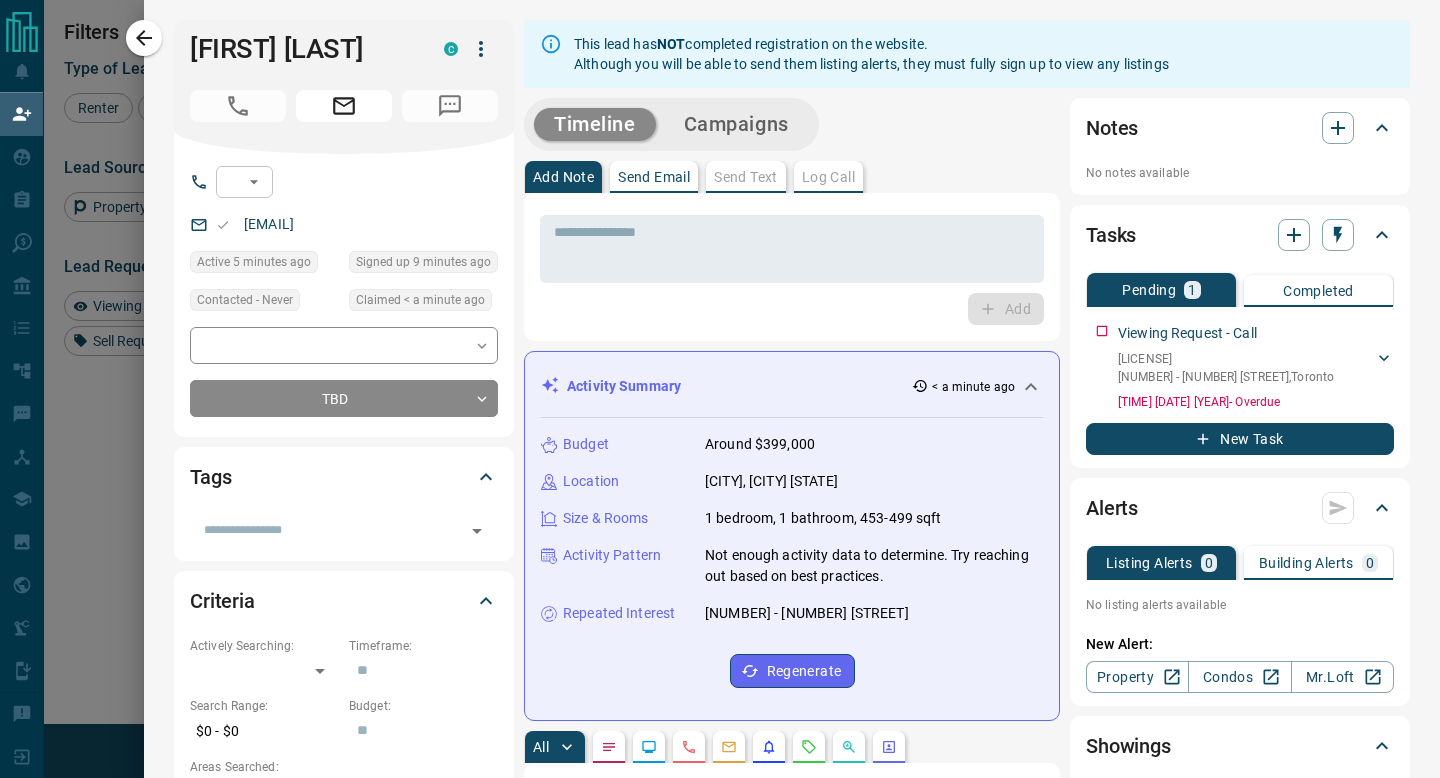 click 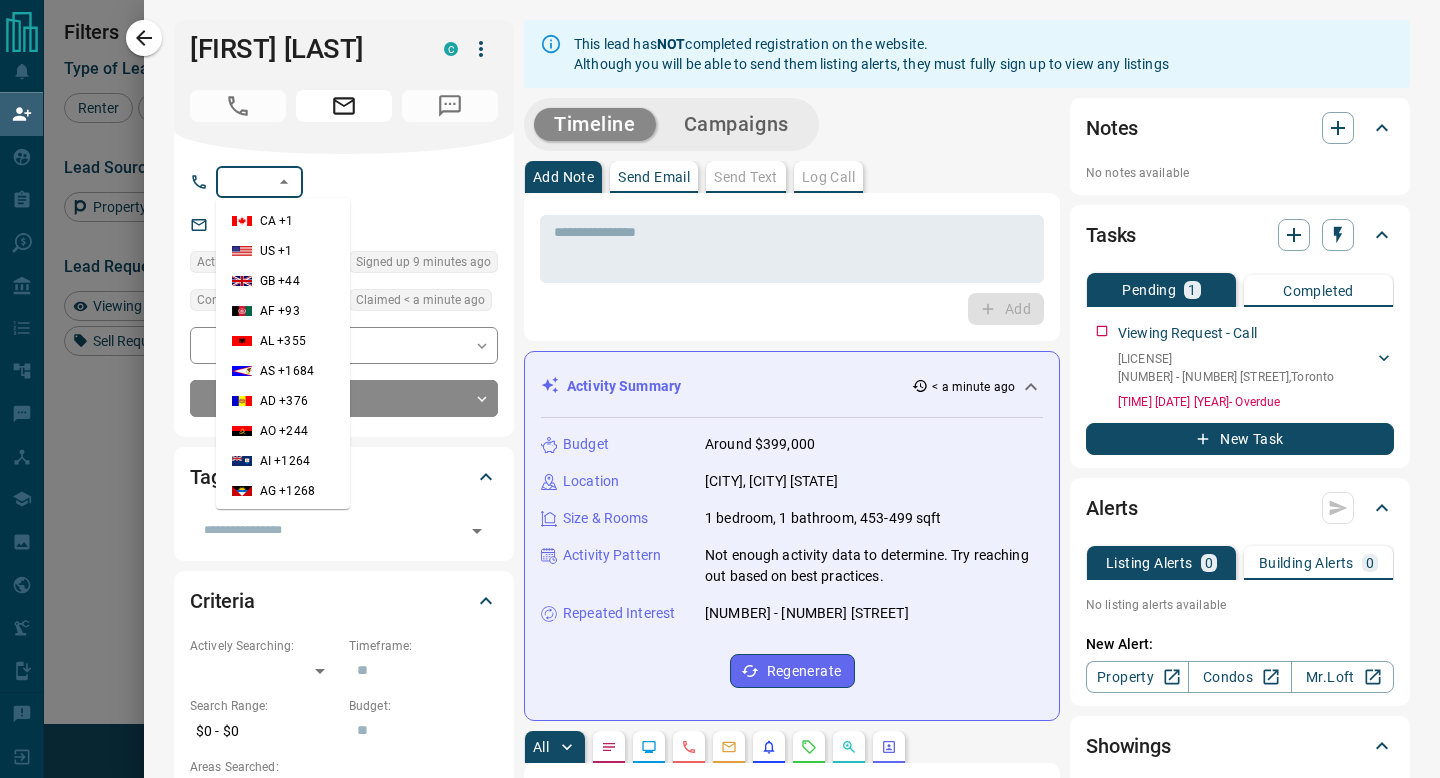 click on "[STATE] +1" at bounding box center (277, 221) 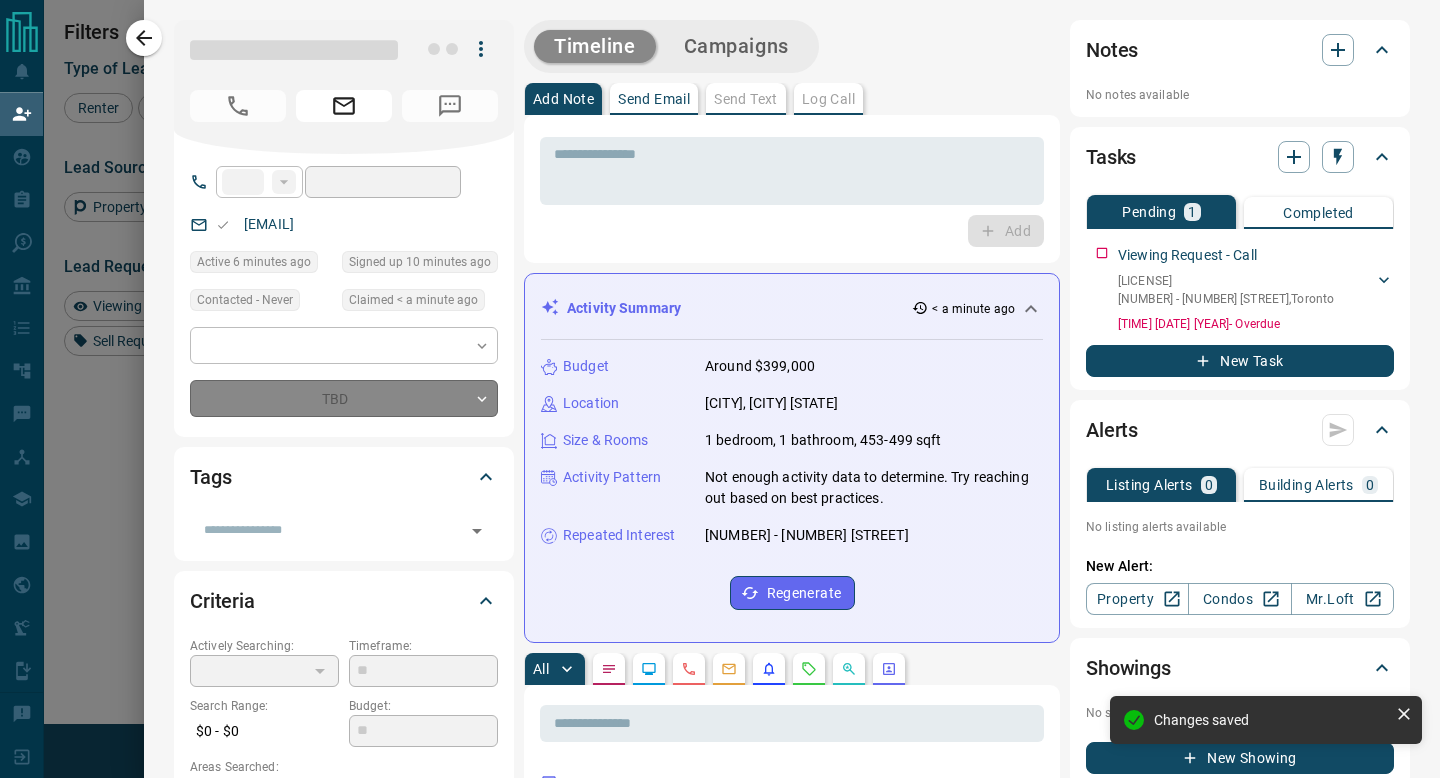 type on "**" 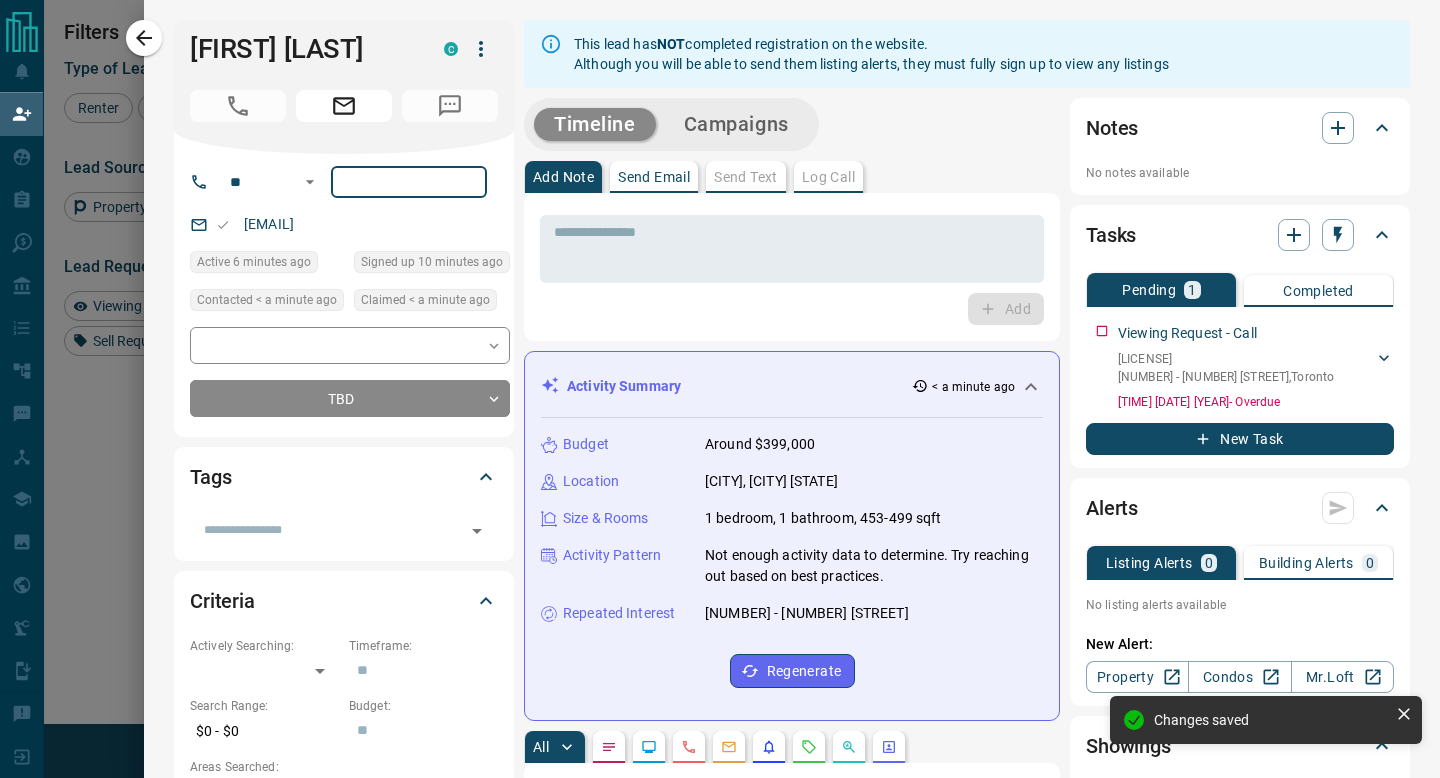 click at bounding box center [409, 182] 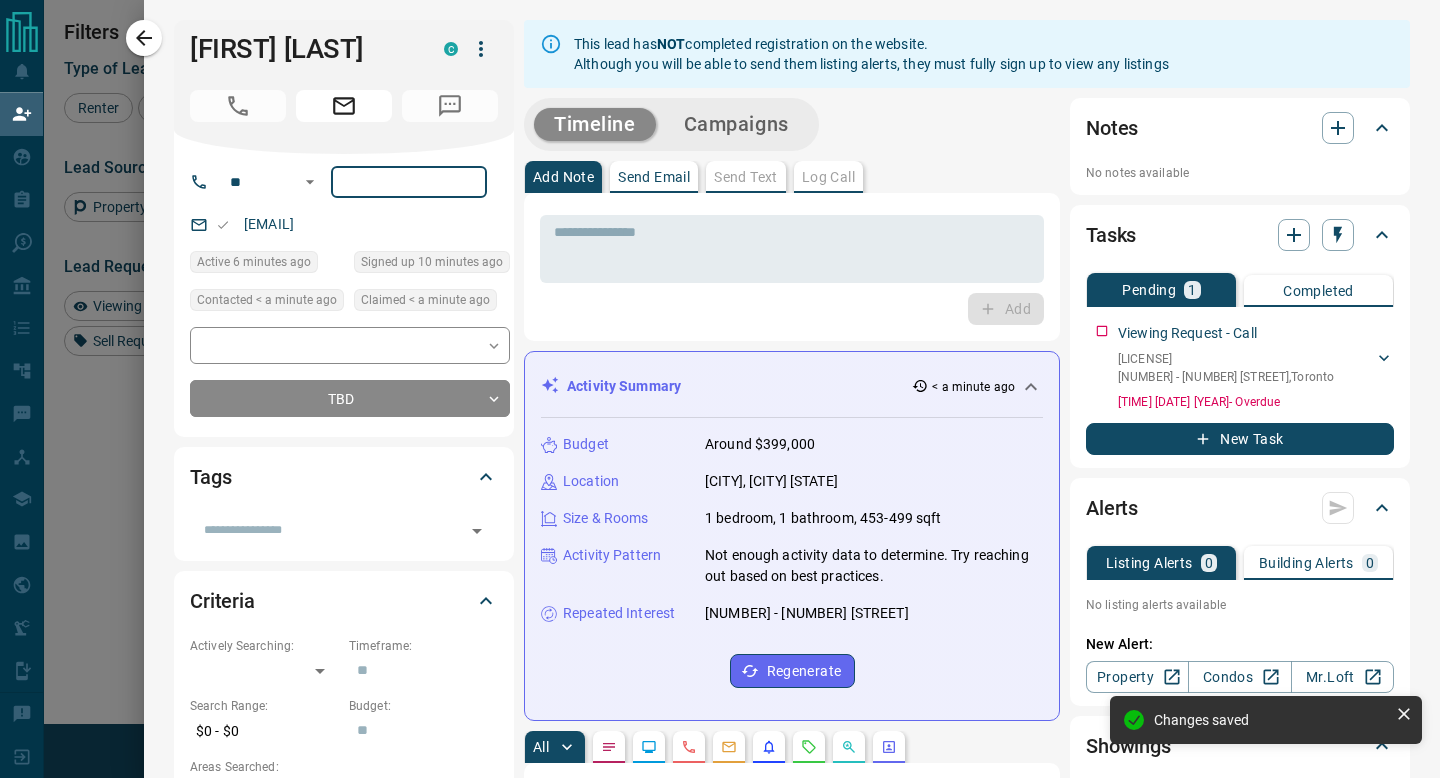 paste on "**********" 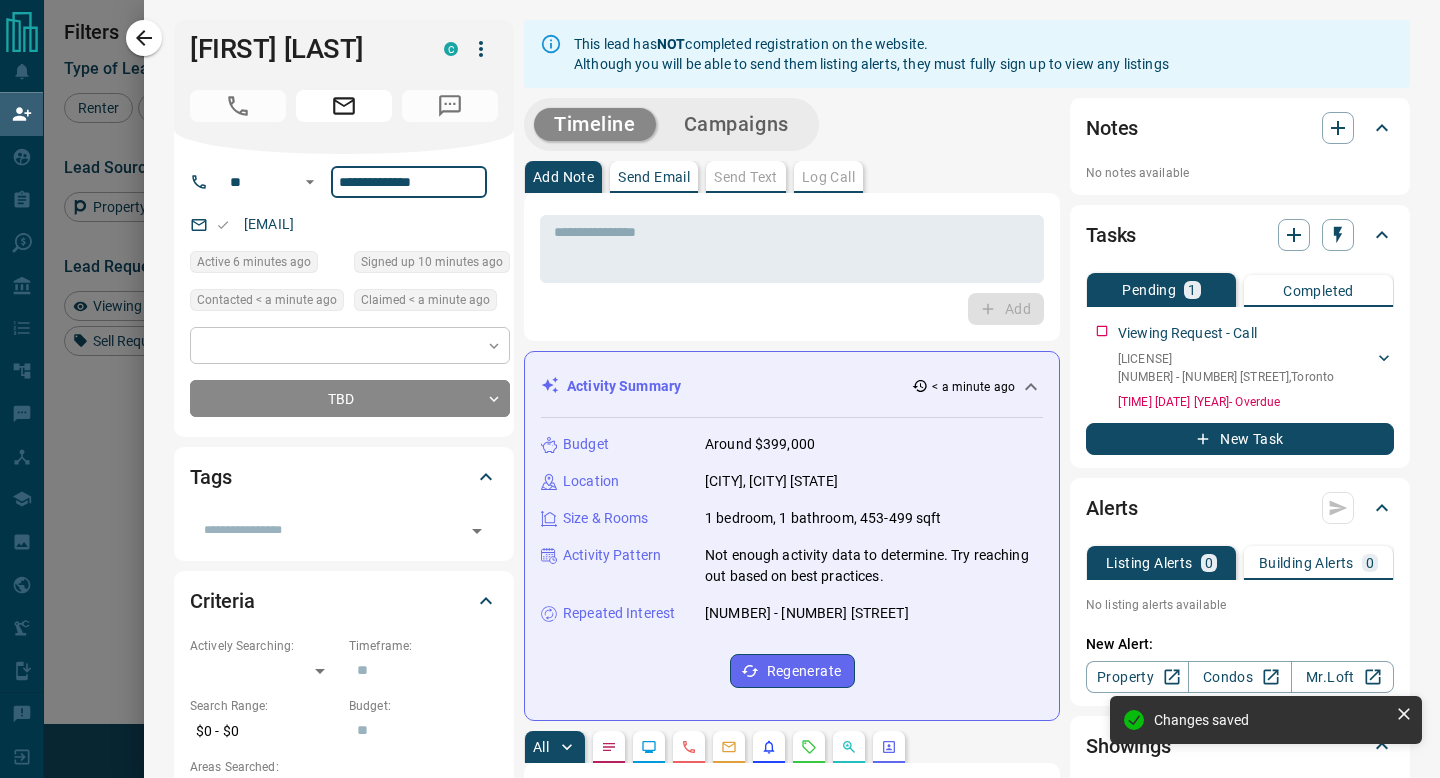 type on "**********" 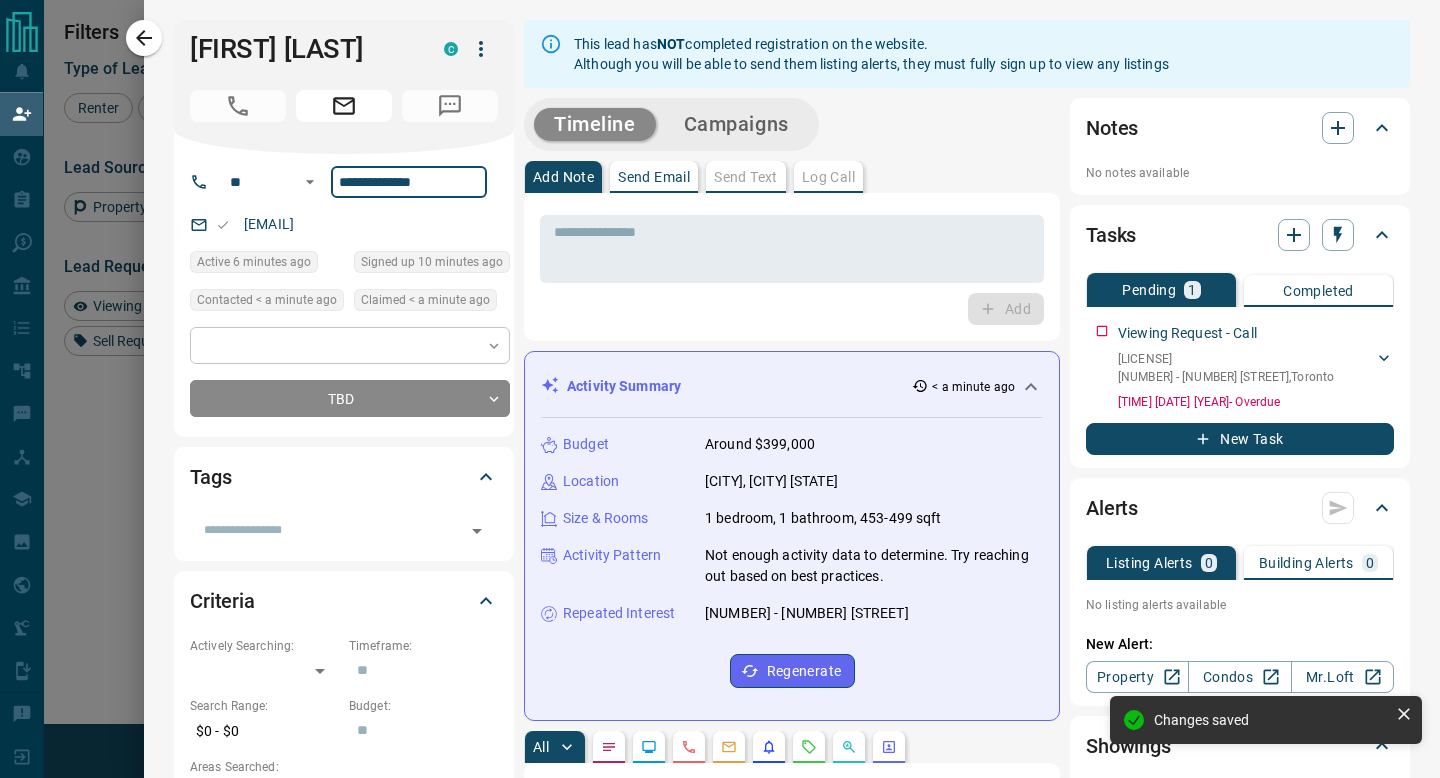 click on "Lead Transfers Claim Leads My Leads Tasks Opportunities Deals Campaigns Automations Messages Broker Bay Training Media Services Agent Resources Precon Worksheet Mobile Apps Disclosure Logout My Daily Quota Renter 2 / 2 Buyer 2 / 2 Precon 0 / 0 Filters Lead Transfers 0 Refresh Name Contact Search   Search Range Location Requests AI Status Recent Opportunities (30d) Buyer Renter [FIRST] [LAST] C [FIRST][LAST]@[DOMAIN] +1- [PHONE] Renter [FIRST] [LAST] C [FIRST]@[DOMAIN] $[NUMBER] - $[NUMBER] [AREA], [AREA], [AREA] Back to Site Buyer [FIRST] [LAST] C [FIRST]@[DOMAIN] +1- [PHONE] $[NUMBER] - $[NUMBER] [AREA], [AREA] Favourite High Interest Renter [FIRST] [LAST] C [WORD]@[DOMAIN] +1- [PHONE] $[NUMBER] - $[NUMBER] [AREA], [AREA] Back to Site Buyer Renter [FIRST] [LAST] C [FIRST]@[DOMAIN] [NUMBER] Viewing Request   ( [NUMBER] ) Requested a Viewing Renter [FIRST] [LAST] C [FIRST]@[DOMAIN] [PHONE] Active $[NUMBER] - $[NUMBER] [AREA] High Interest Renter [FIRST] [LAST] C [FIRST]@[DOMAIN] +1- [PHONE] $[NUMBER] - $[NUMBER] [AREA], [AREA] Buyer C" at bounding box center [720, 331] 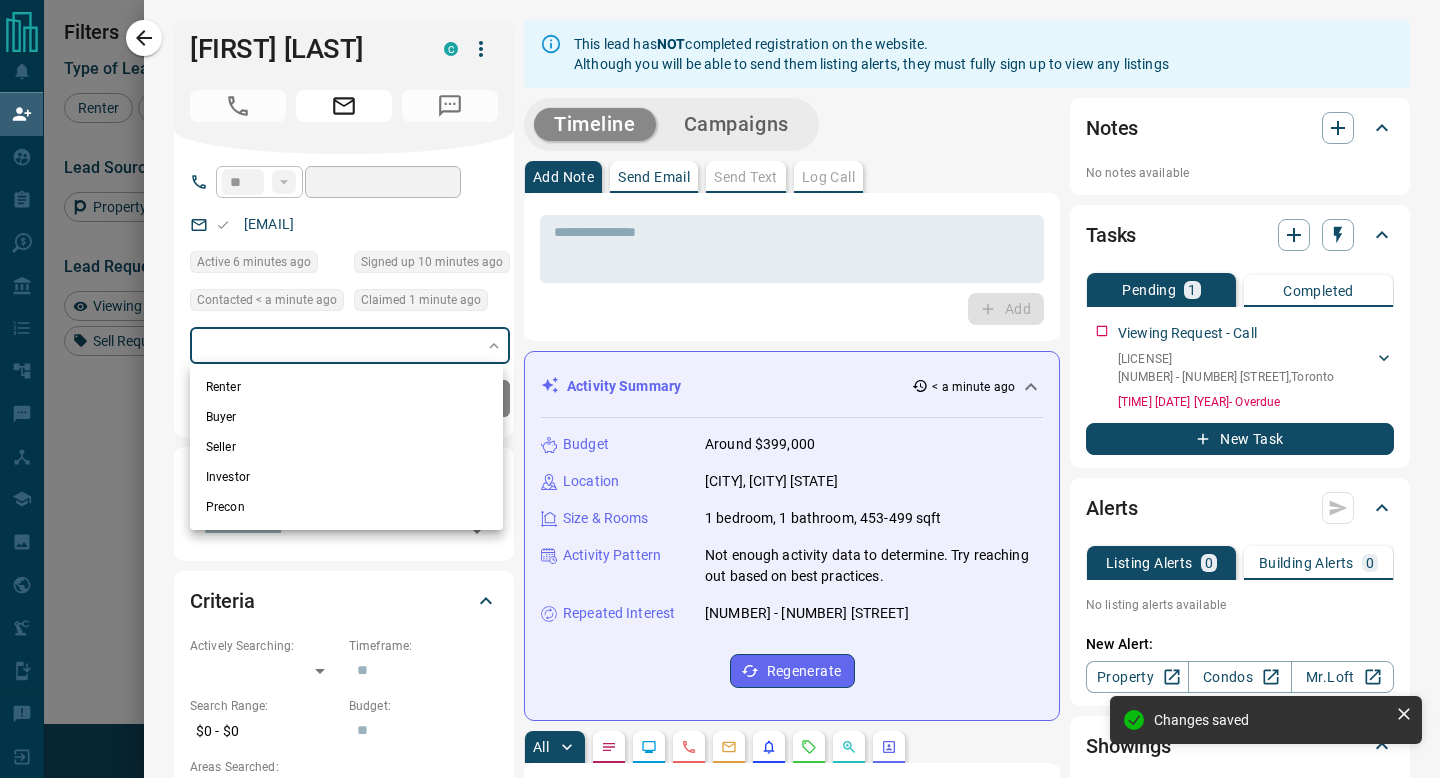 type on "**********" 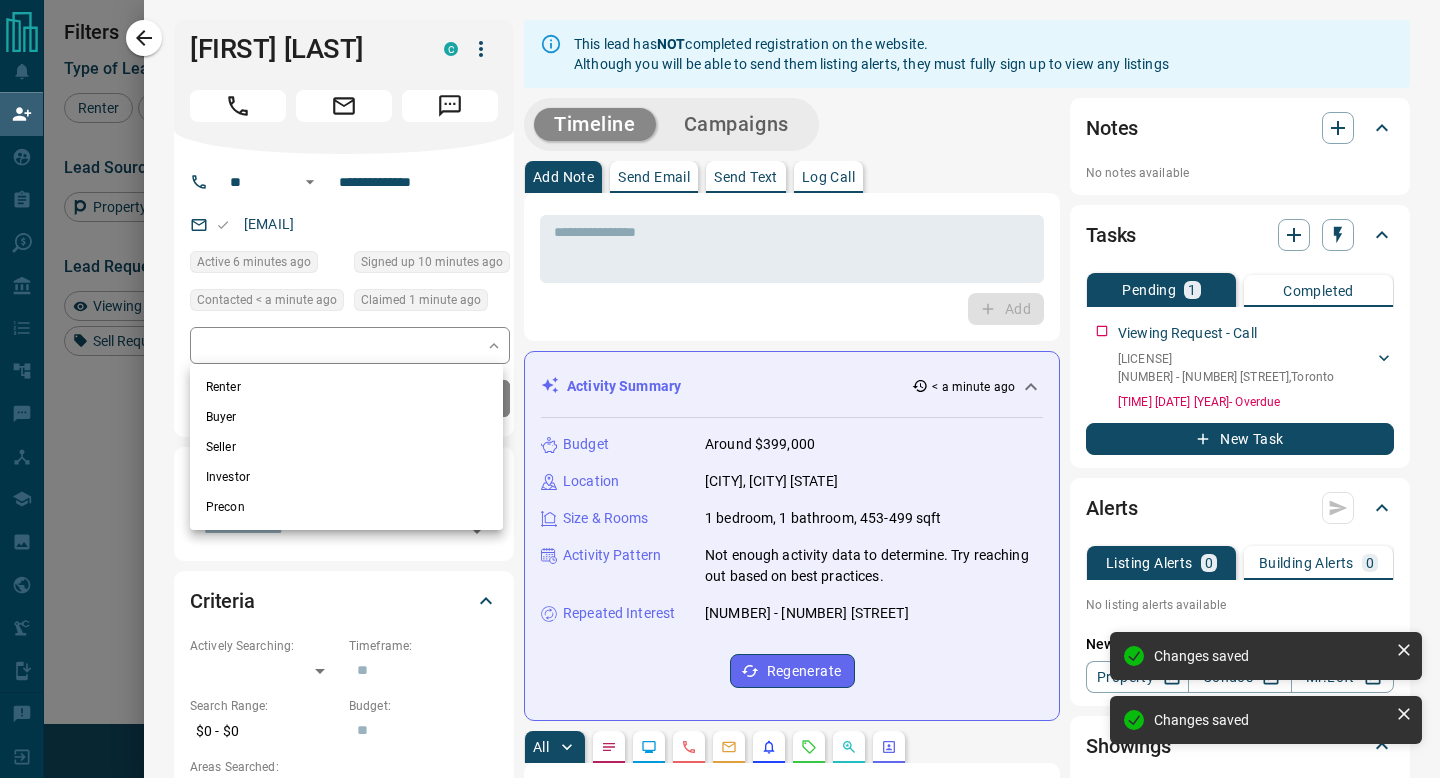 click on "Buyer" at bounding box center (346, 417) 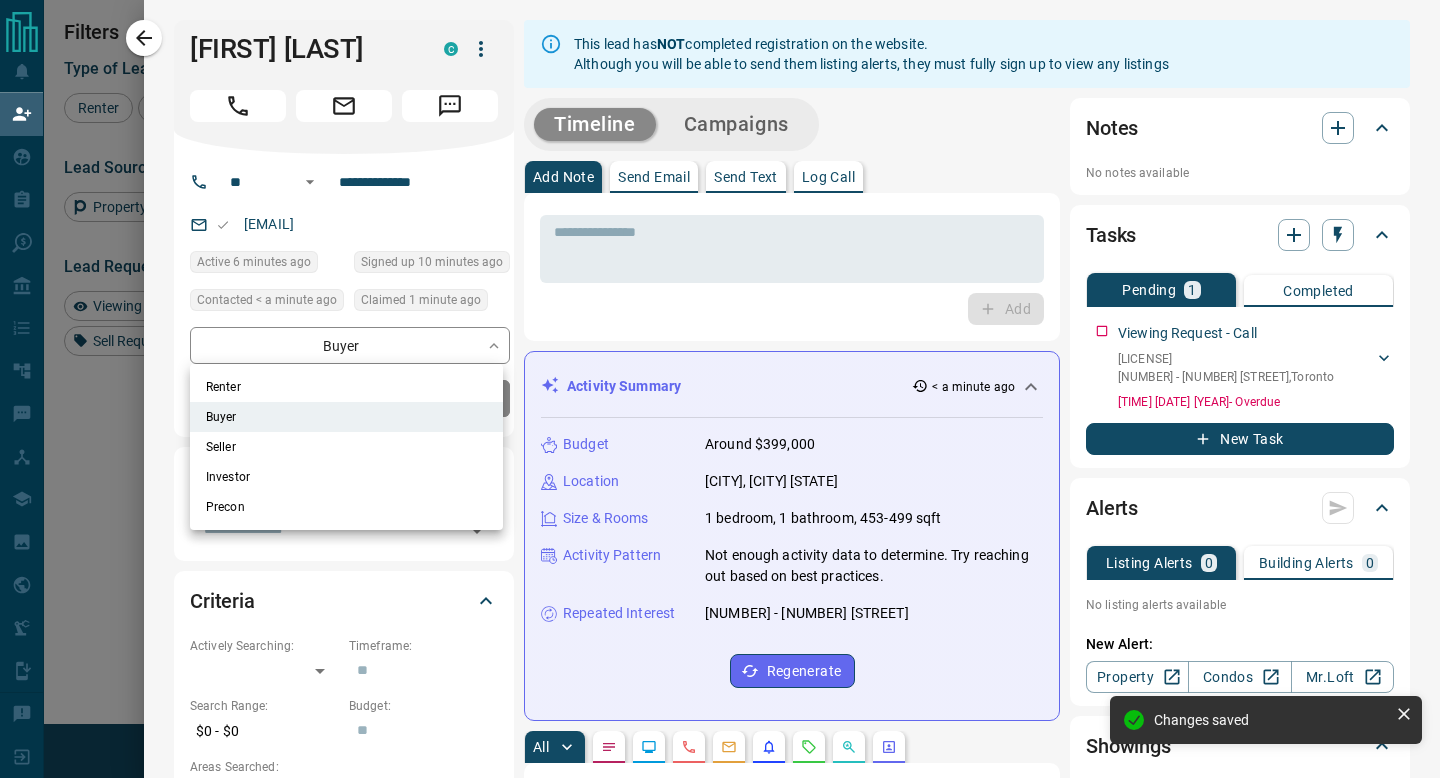 click at bounding box center (720, 389) 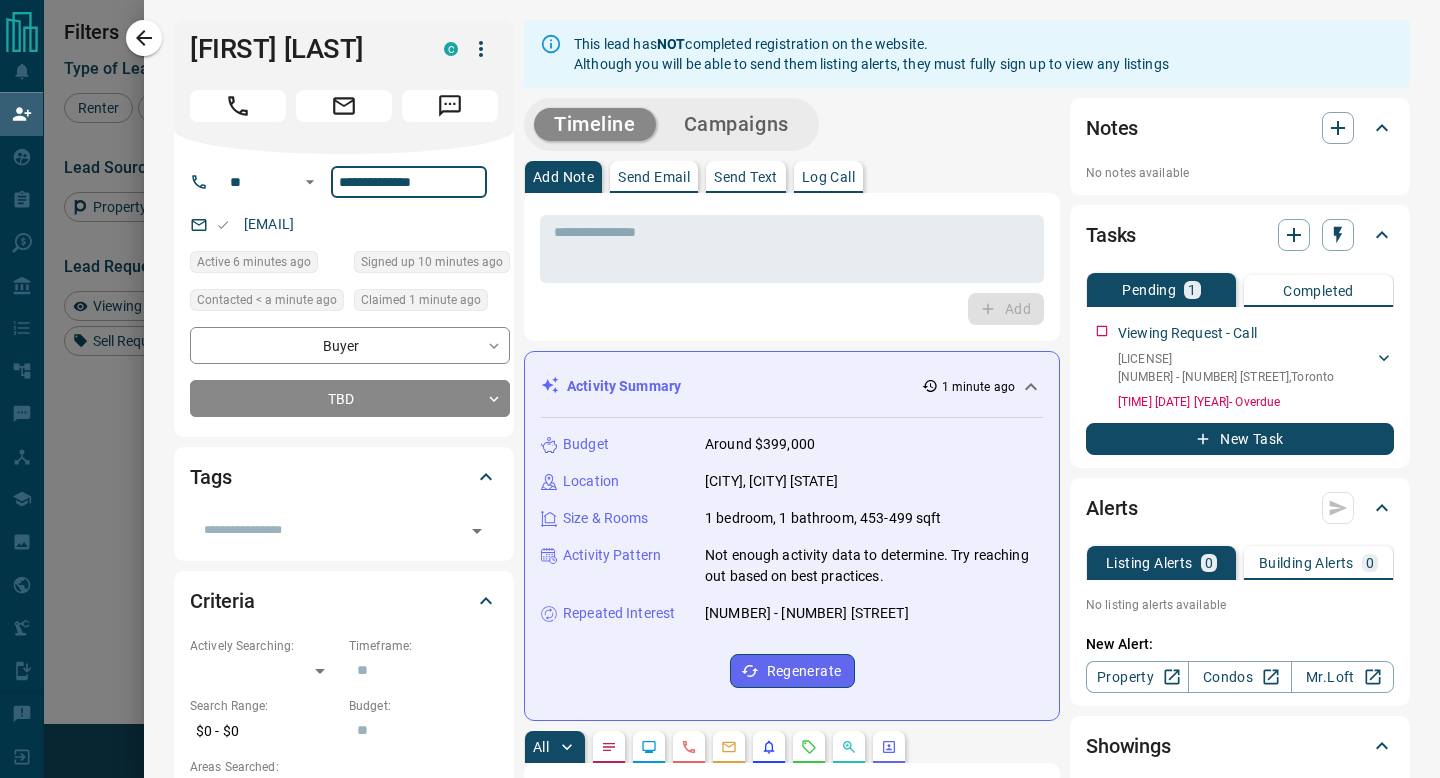 drag, startPoint x: 455, startPoint y: 186, endPoint x: 330, endPoint y: 179, distance: 125.19585 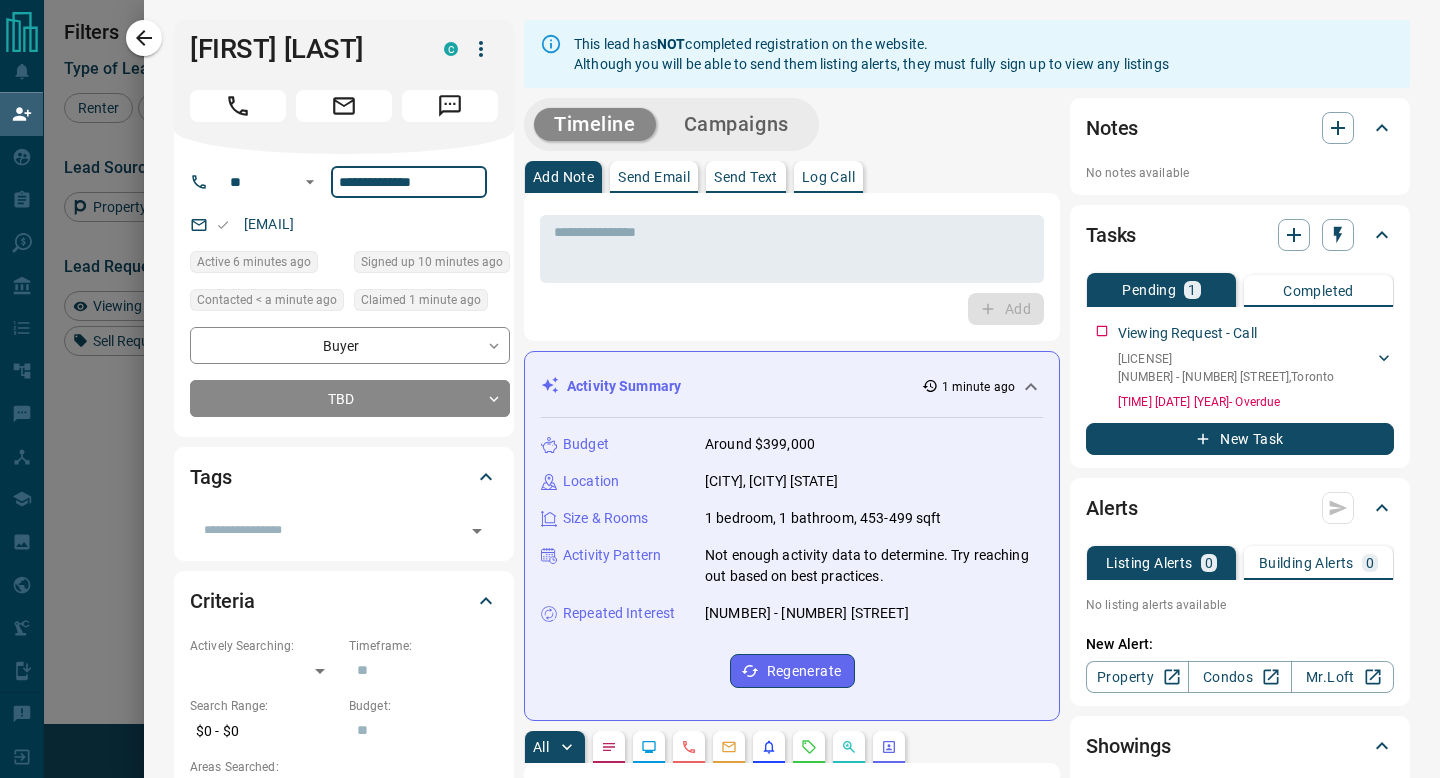 click on "**********" at bounding box center [351, 182] 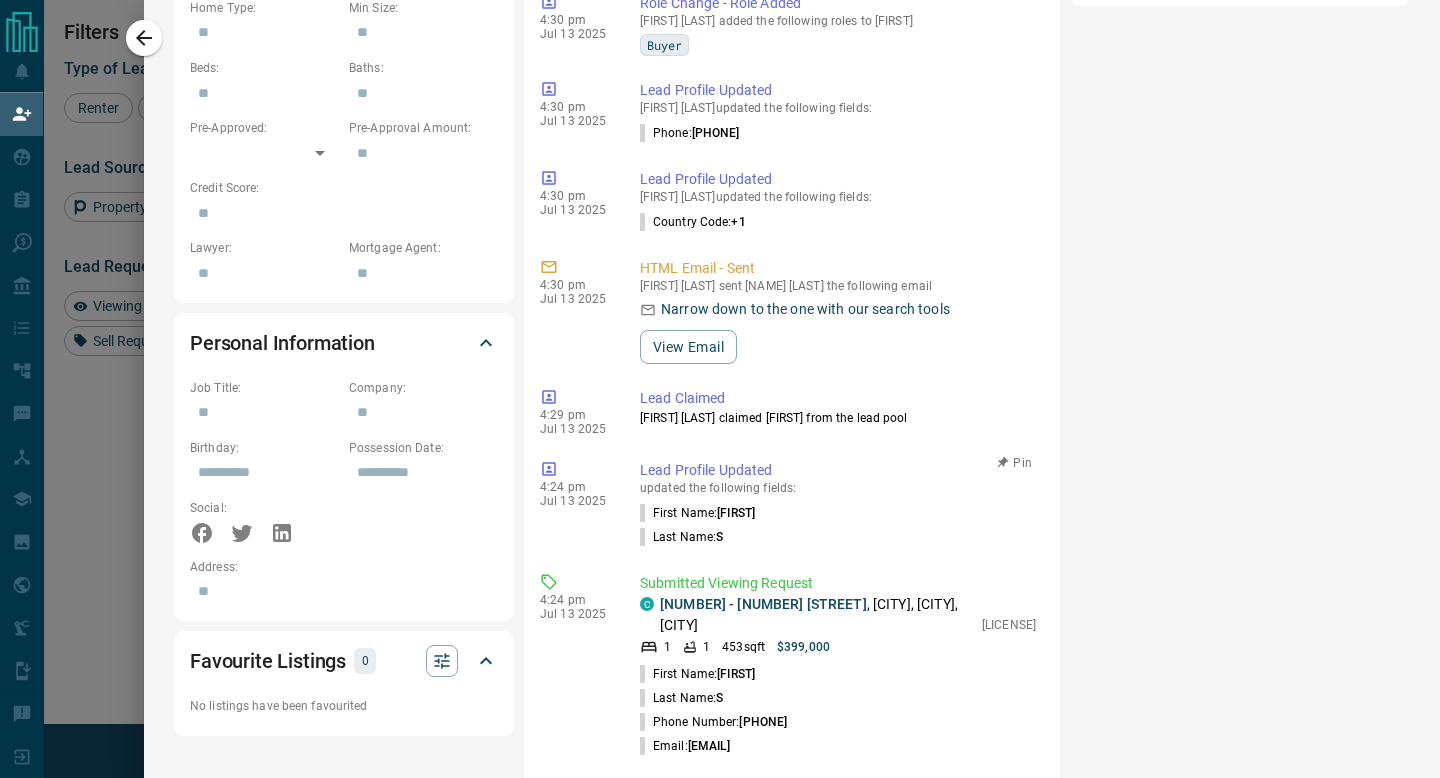 scroll, scrollTop: 1006, scrollLeft: 0, axis: vertical 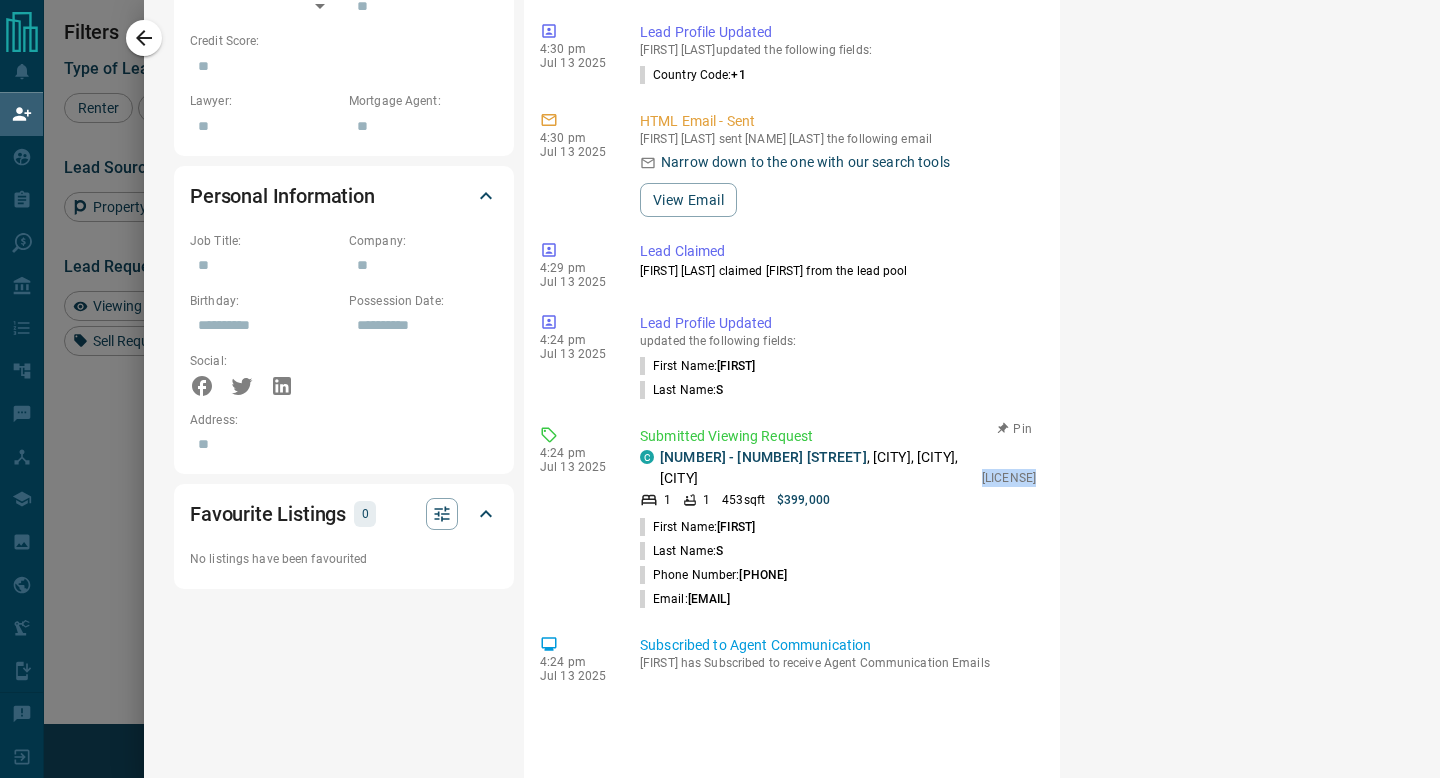 drag, startPoint x: 1041, startPoint y: 480, endPoint x: 972, endPoint y: 475, distance: 69.18092 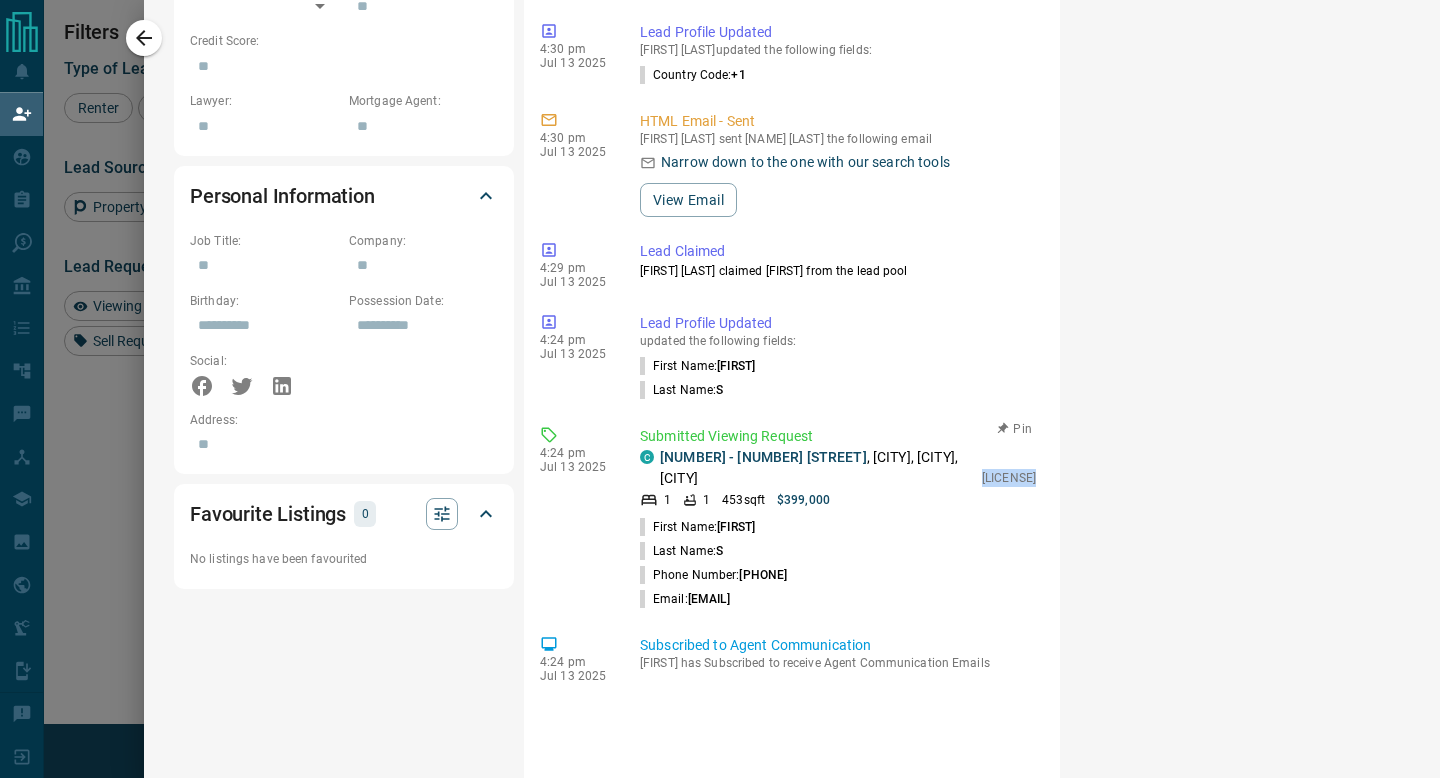 click on "Submitted Viewing Request C [NUMBER] - [NUMBER] [STREET] , [CITY], [CITY], [CITY] [PRICE] [LICENSE] First Name:  [FIRST] Last Name:  [LAST] Phone Number:  [PHONE] Email:  [EMAIL]" at bounding box center [842, 518] 